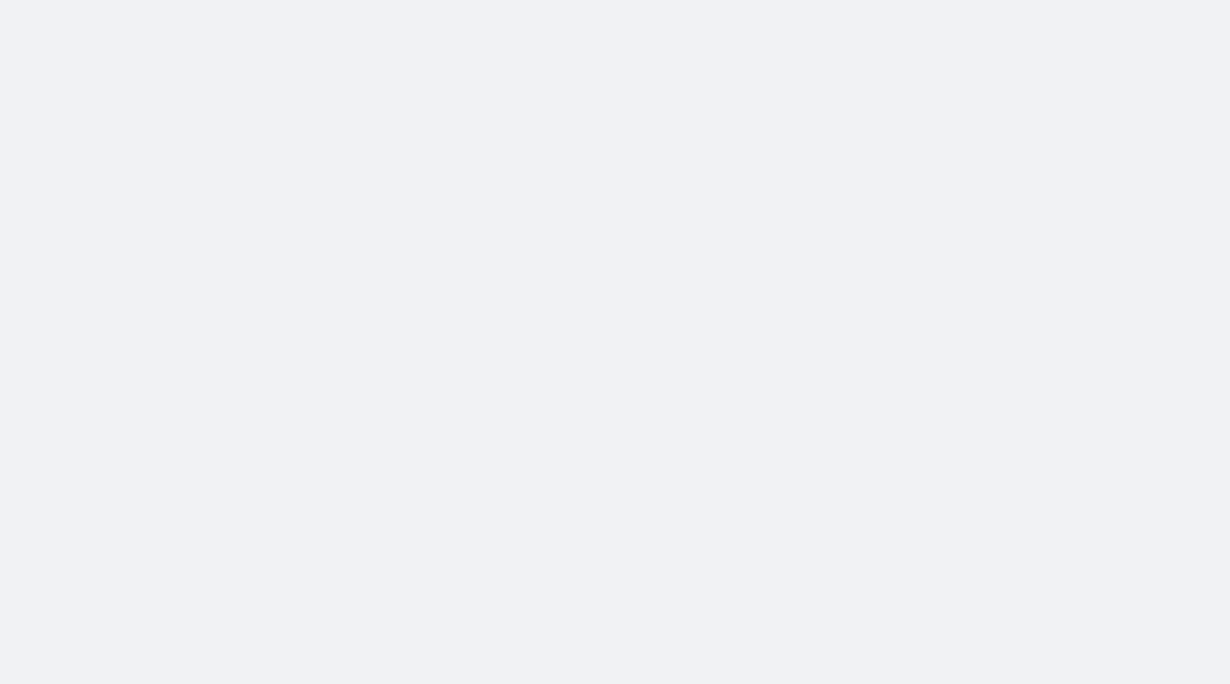 scroll, scrollTop: 0, scrollLeft: 0, axis: both 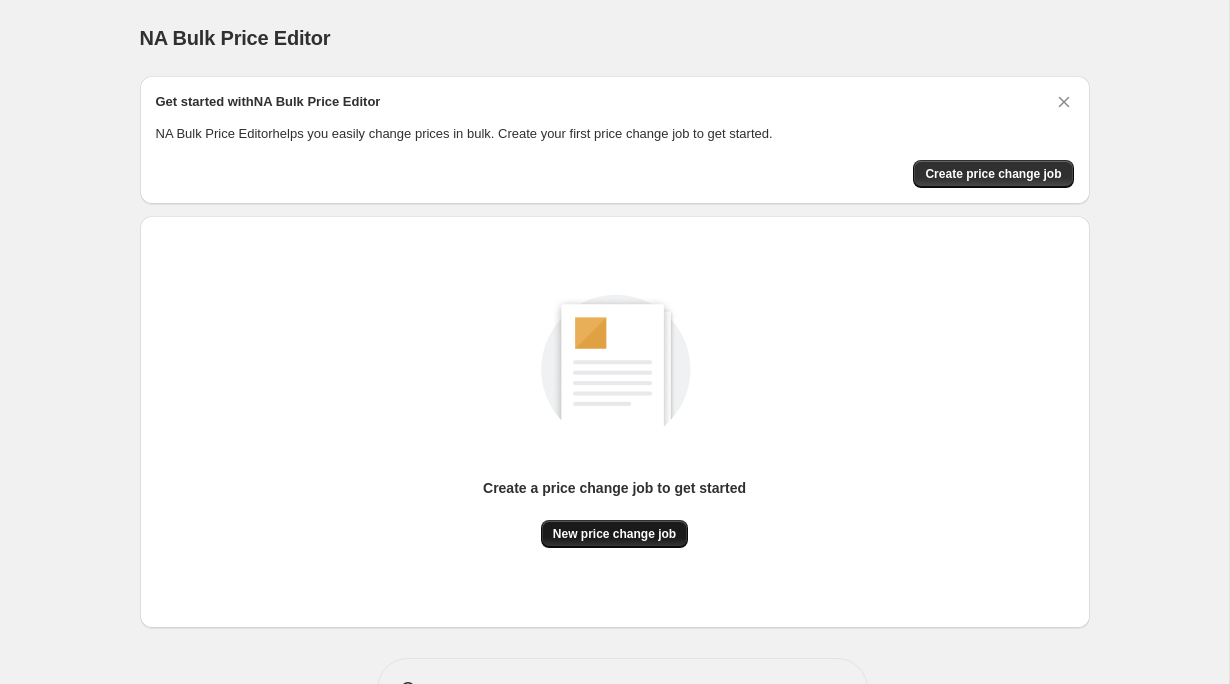 click on "New price change job" at bounding box center (614, 534) 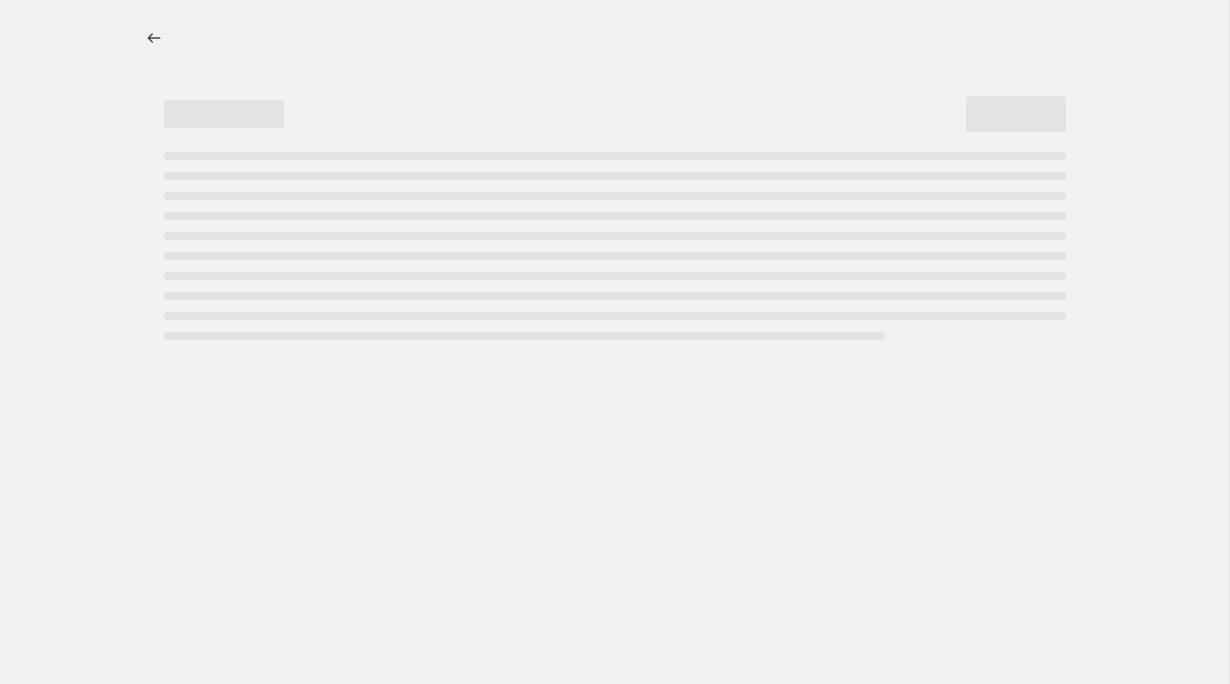select on "percentage" 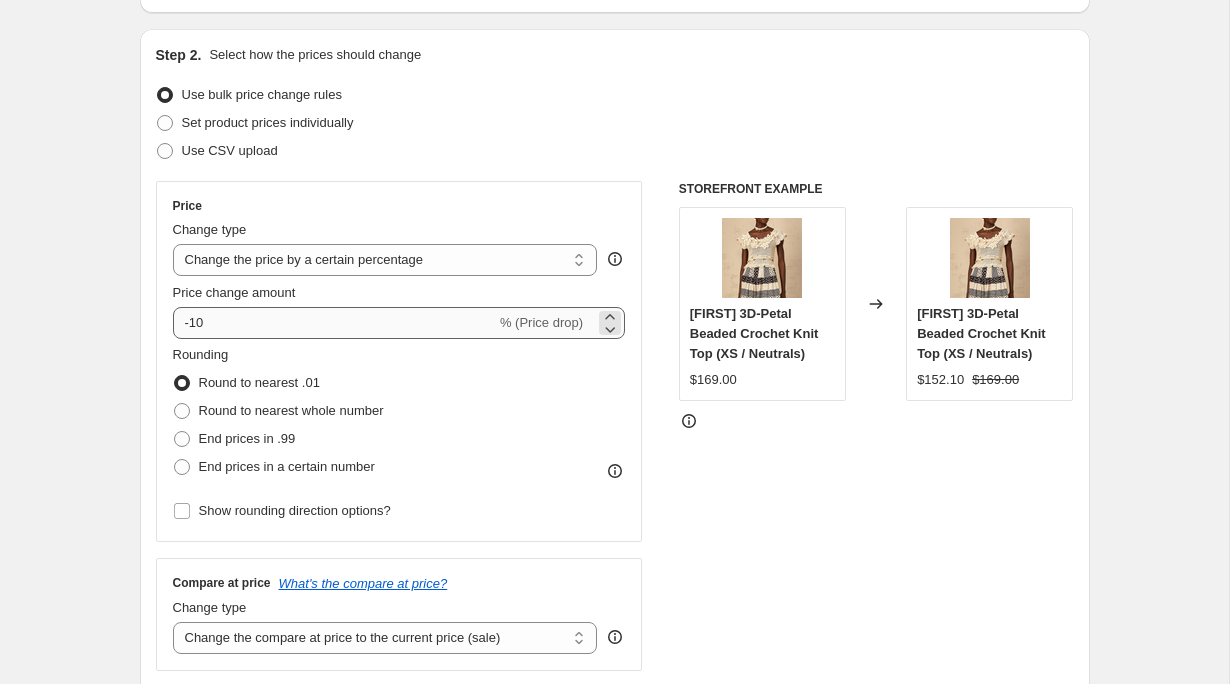 scroll, scrollTop: 204, scrollLeft: 0, axis: vertical 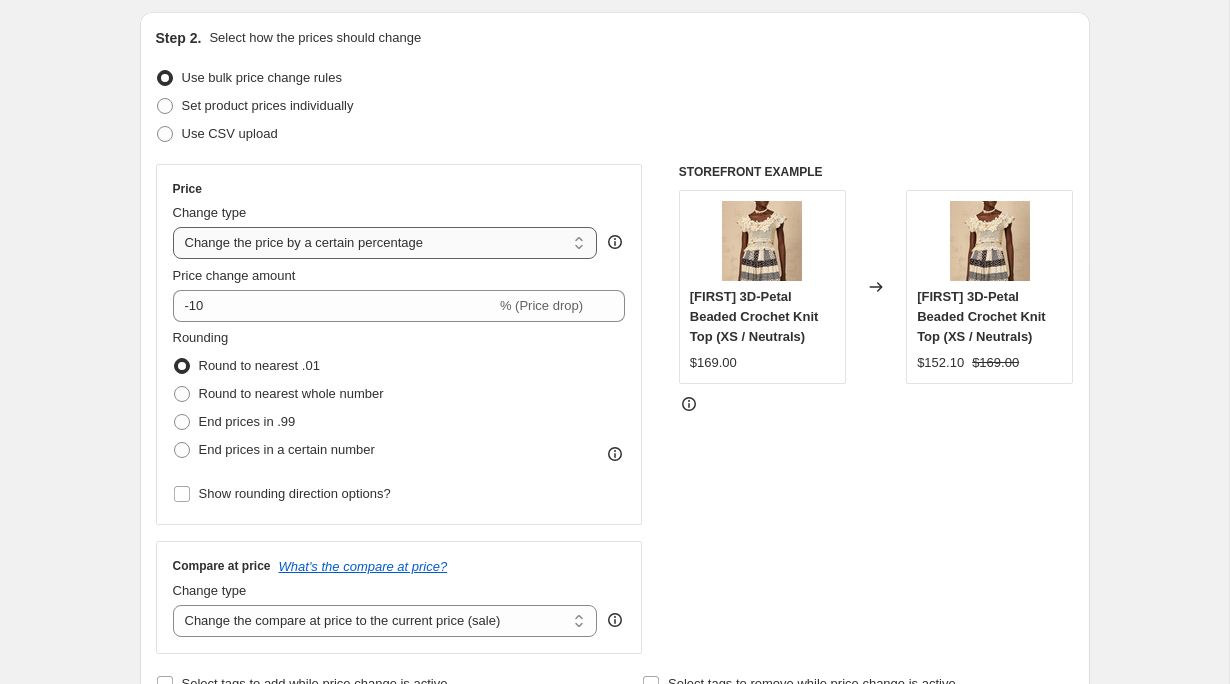 click on "Change the price to a certain amount Change the price by a certain amount Change the price by a certain percentage Change the price to the current compare at price (price before sale) Change the price by a certain amount relative to the compare at price Change the price by a certain percentage relative to the compare at price Don't change the price Change the price by a certain percentage relative to the cost per item Change price to certain cost margin" at bounding box center [385, 243] 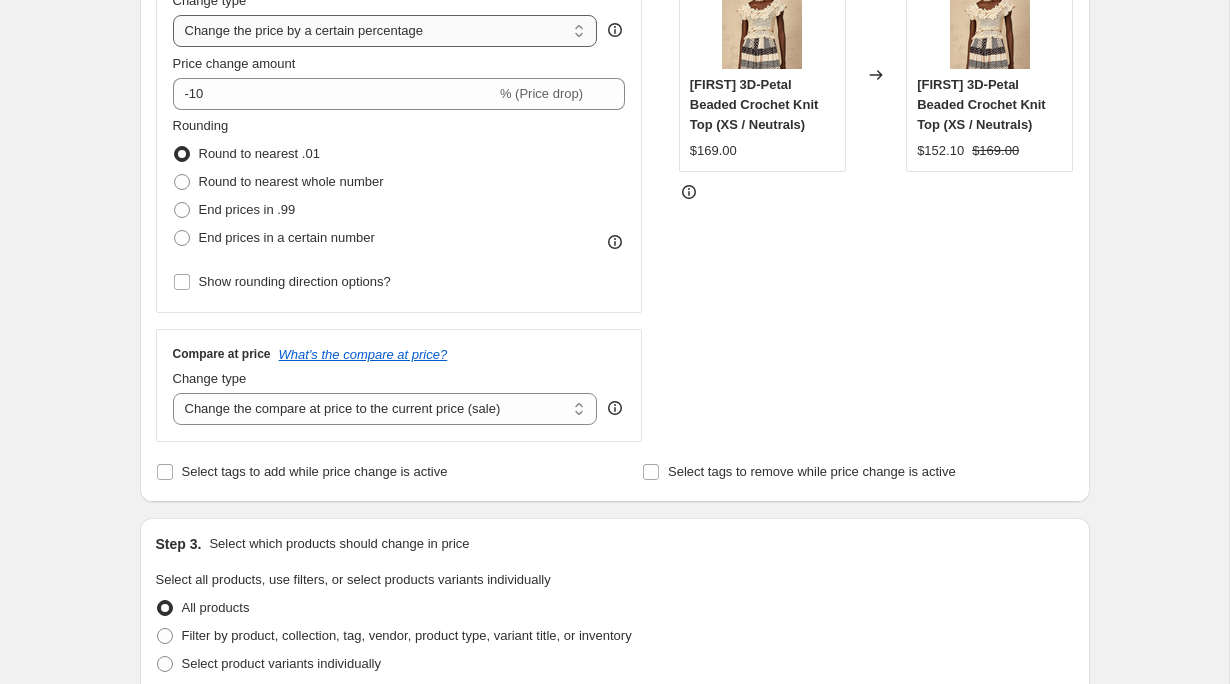 scroll, scrollTop: 376, scrollLeft: 0, axis: vertical 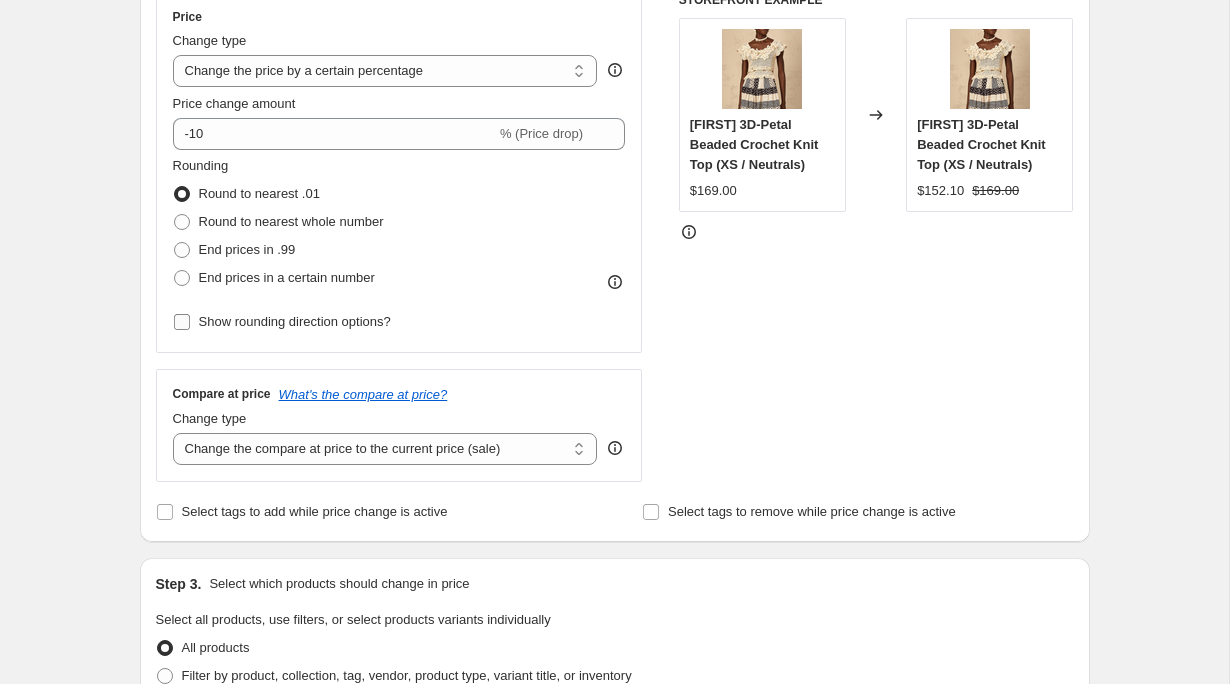 click on "Show rounding direction options?" at bounding box center (295, 321) 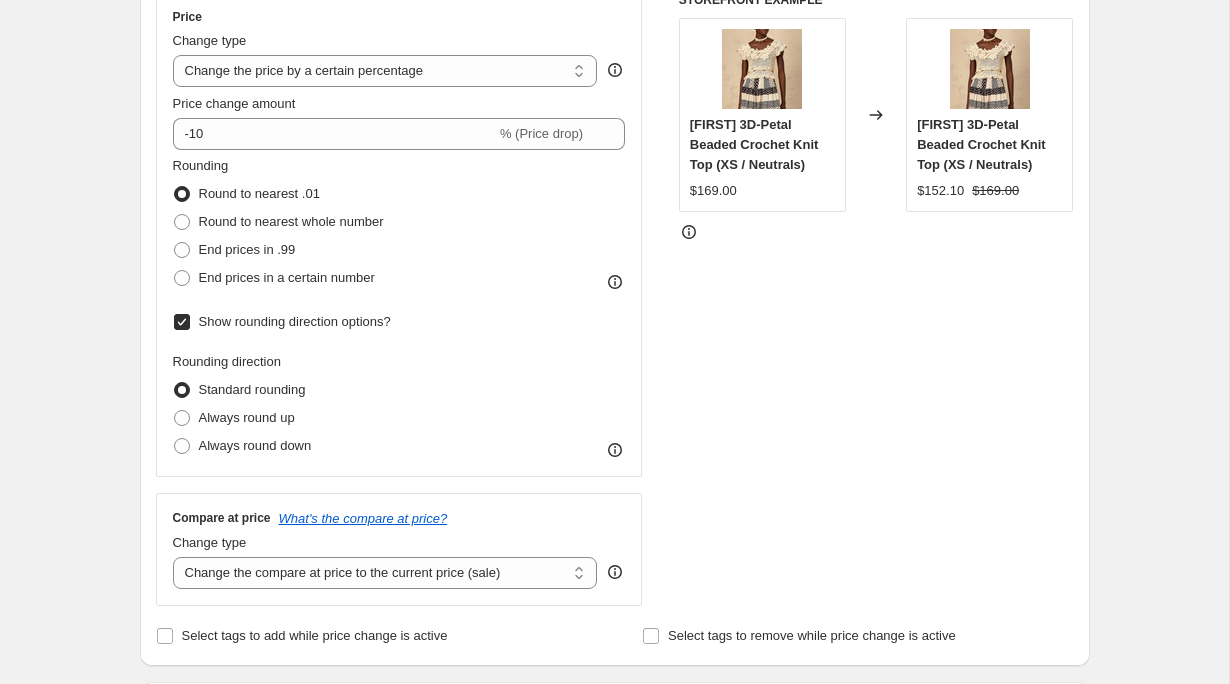 click on "Show rounding direction options?" at bounding box center [295, 321] 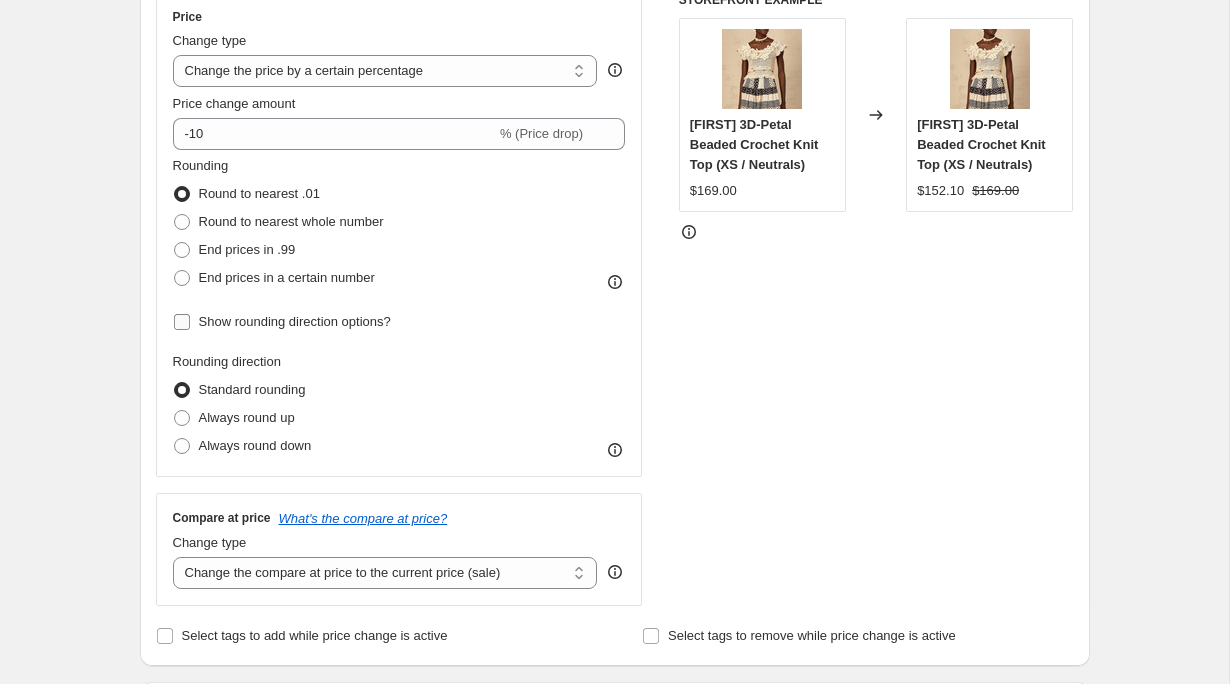checkbox on "false" 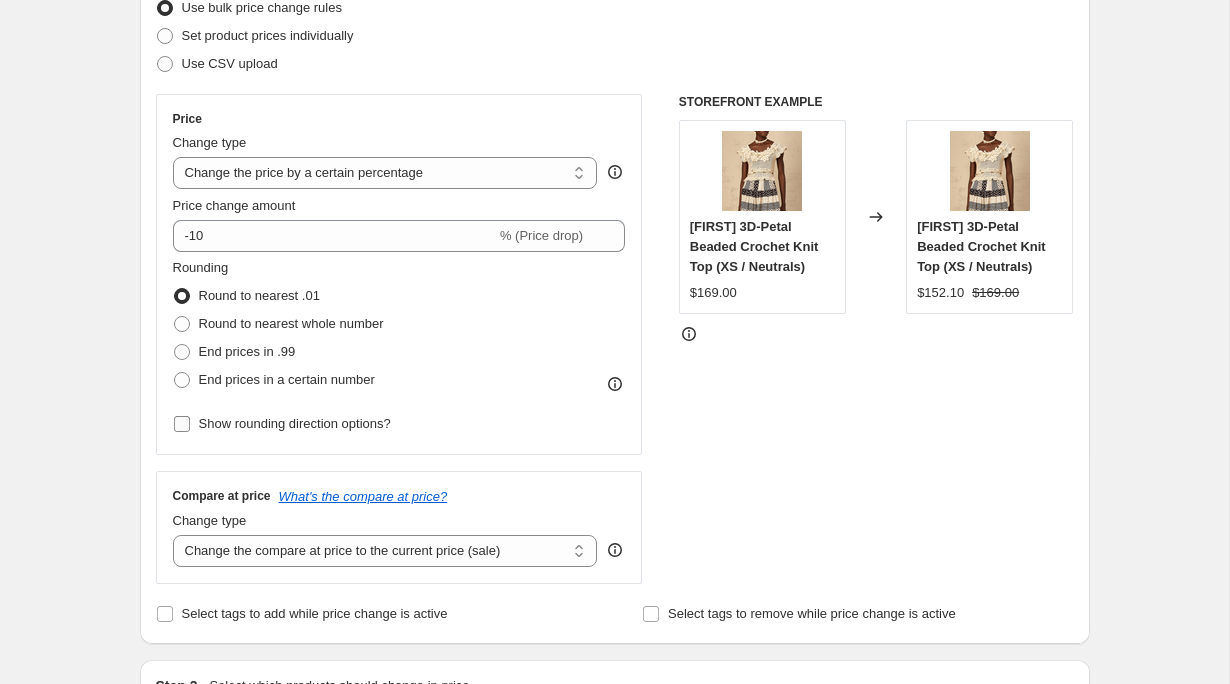 scroll, scrollTop: 253, scrollLeft: 0, axis: vertical 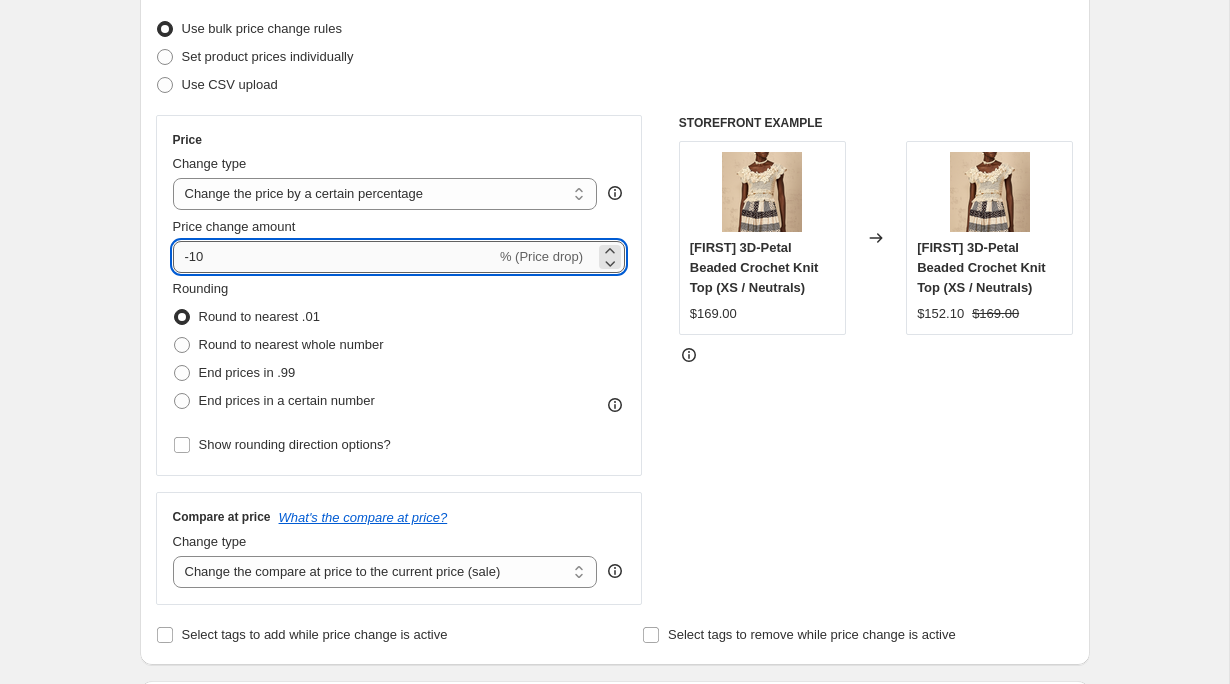 click on "-10" at bounding box center (334, 257) 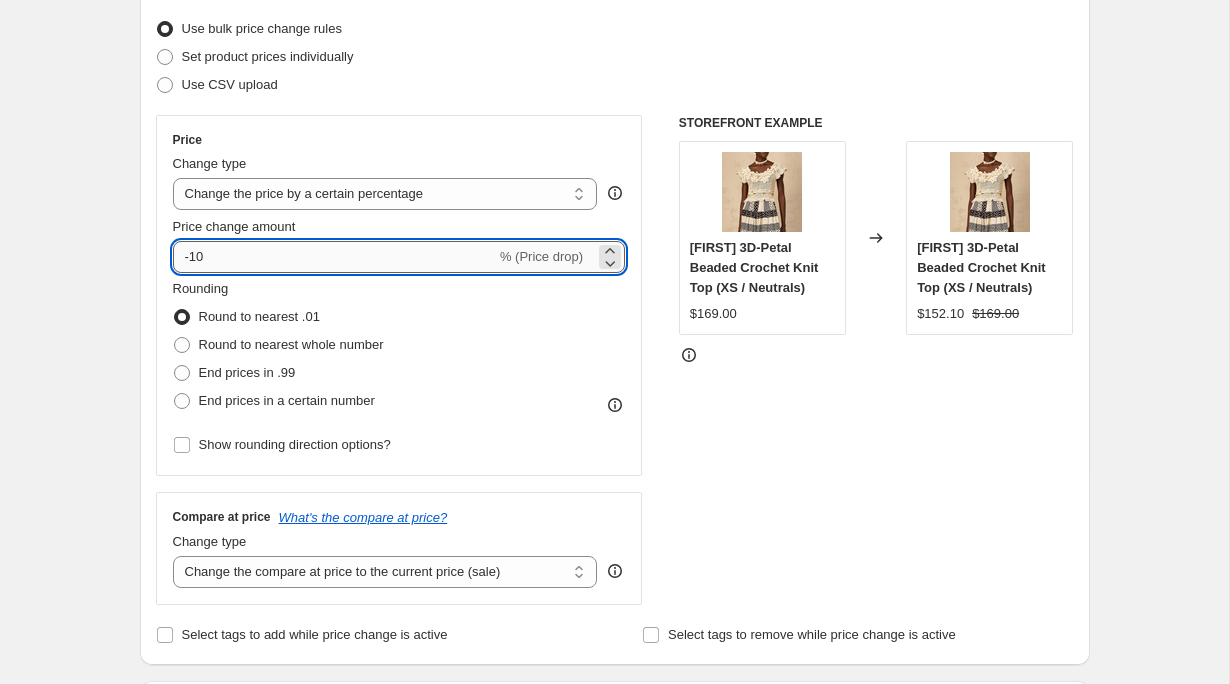 type on "-1" 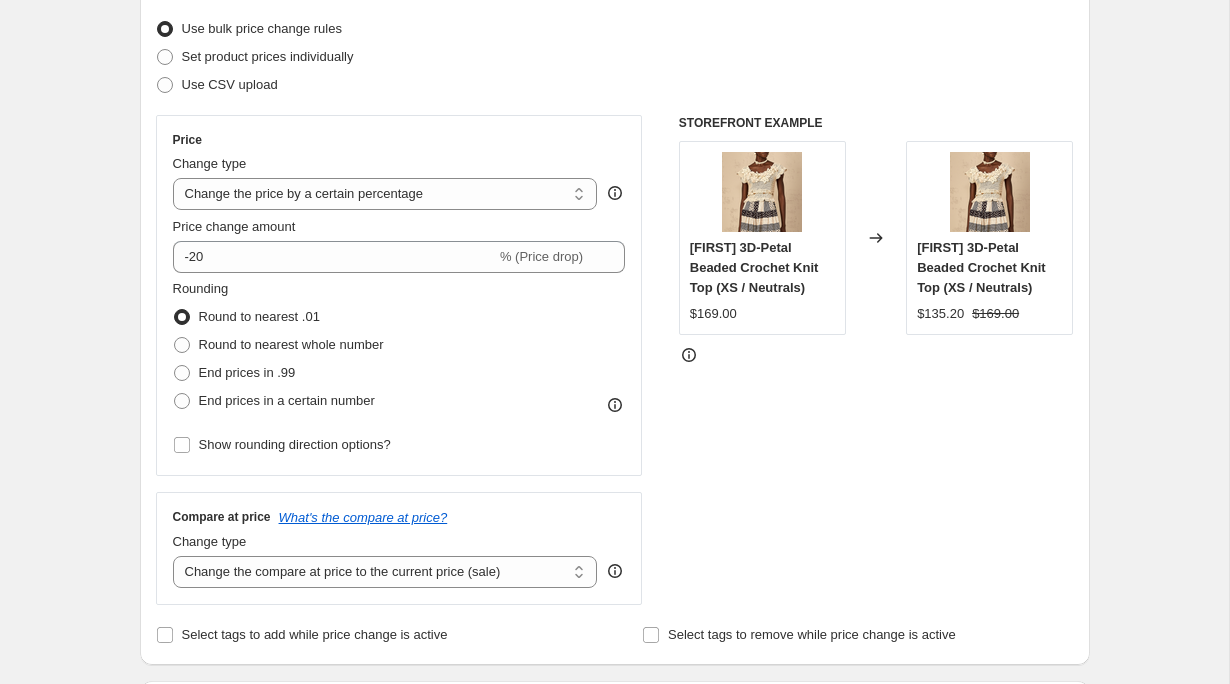 click on "STOREFRONT EXAMPLE Hélène 3D-Petal Beaded Crochet Knit Top (XS / Neutrals) $169.00 Changed to Hélène 3D-Petal Beaded Crochet Knit Top (XS / Neutrals) $135.20 $169.00" at bounding box center (876, 360) 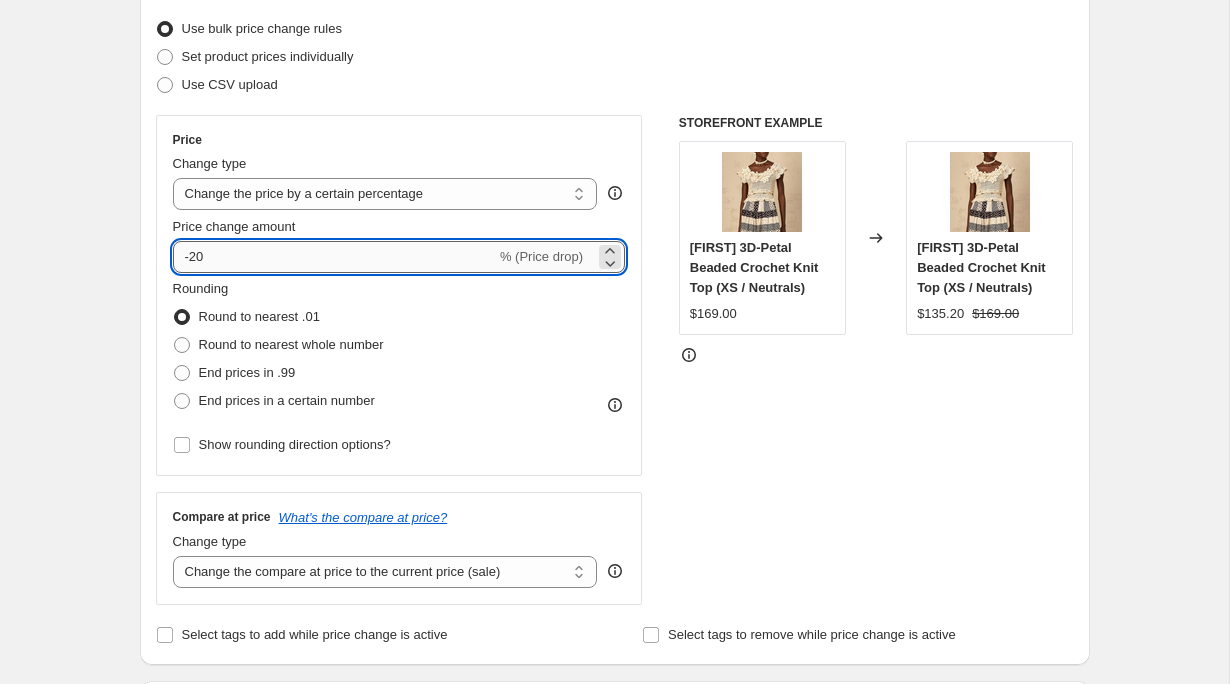 click on "-20" at bounding box center [334, 257] 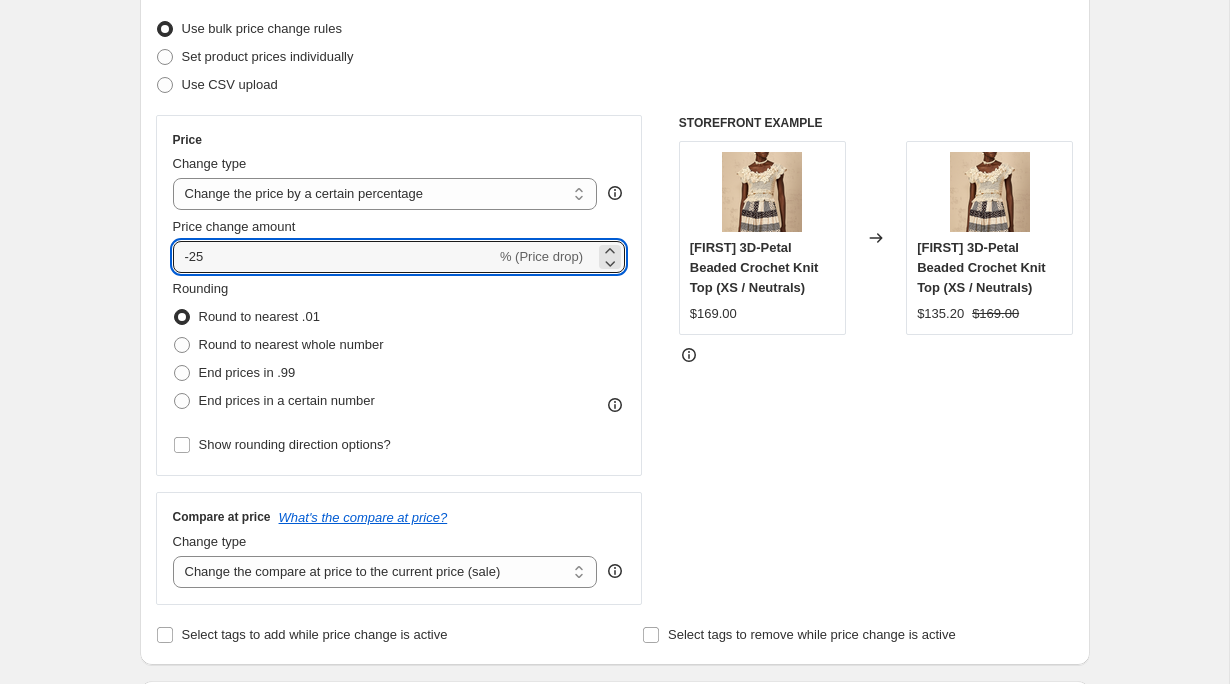 click on "STOREFRONT EXAMPLE Hélène 3D-Petal Beaded Crochet Knit Top (XS / Neutrals) $169.00 Changed to Hélène 3D-Petal Beaded Crochet Knit Top (XS / Neutrals) $135.20 $169.00" at bounding box center (876, 360) 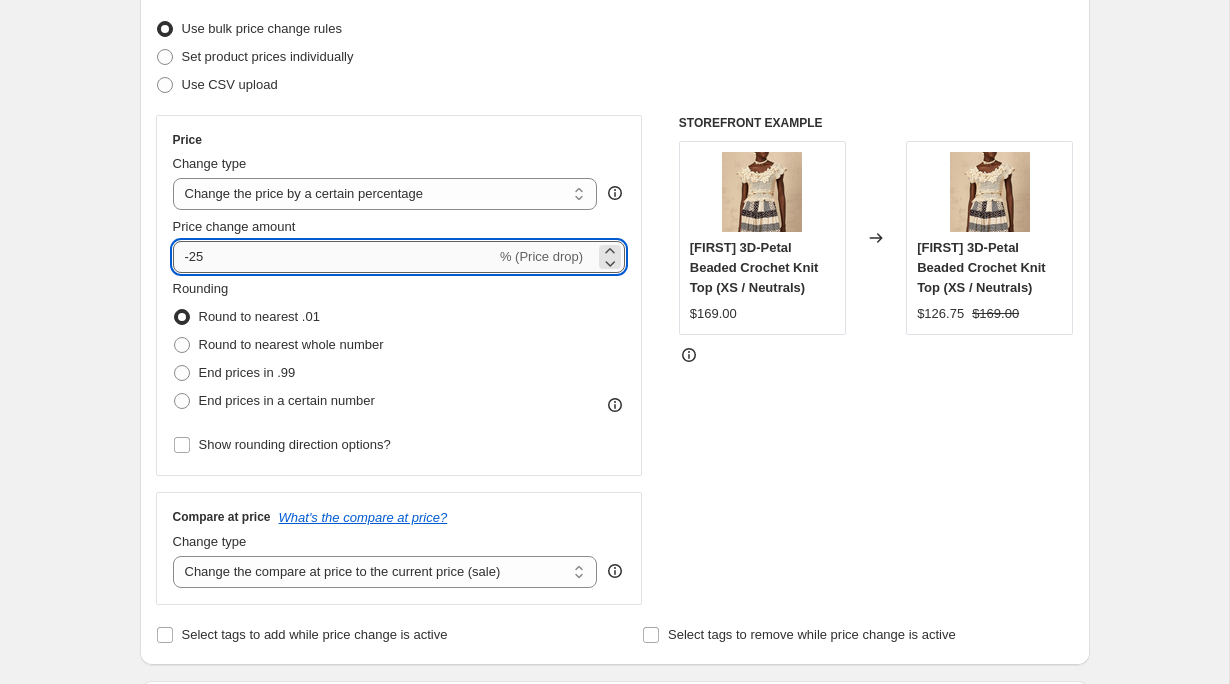 click on "-25" at bounding box center (334, 257) 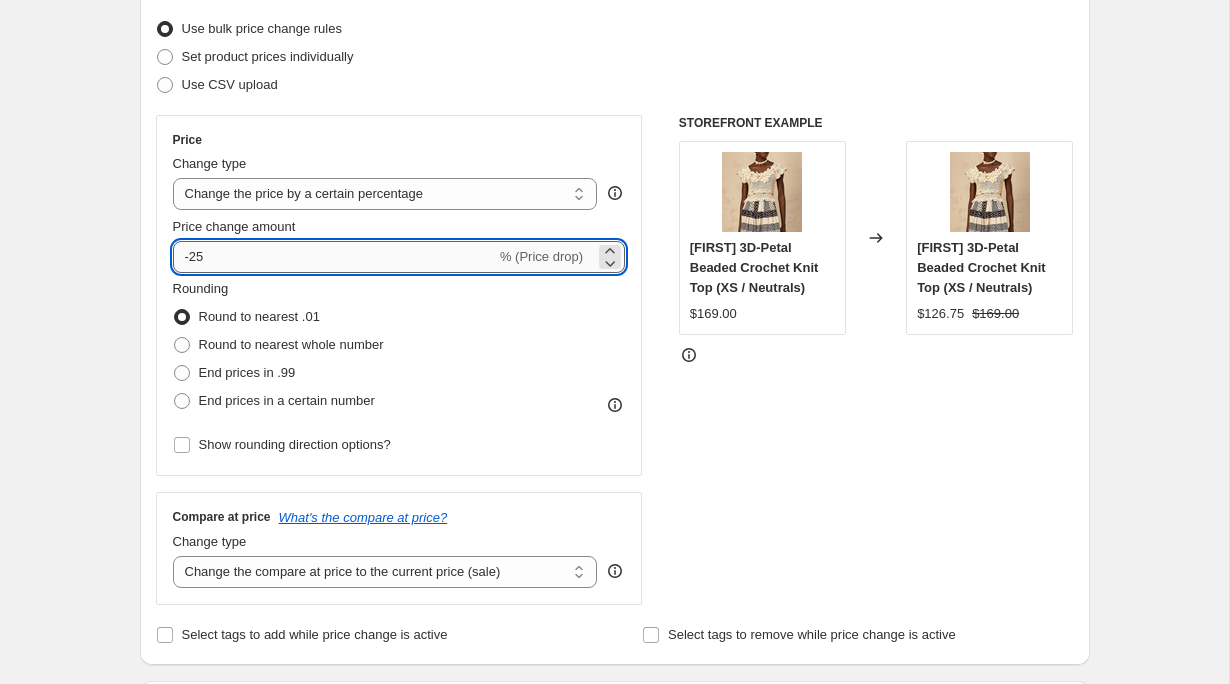type on "-2" 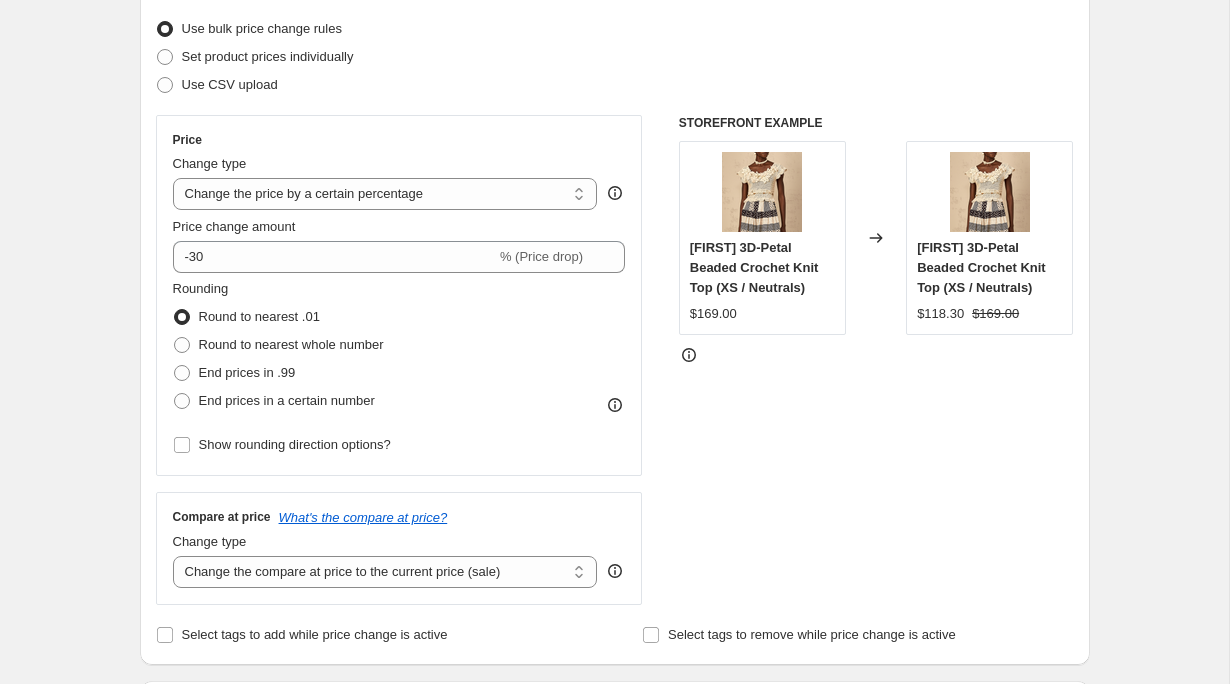 click on "STOREFRONT EXAMPLE Hélène 3D-Petal Beaded Crochet Knit Top (XS / Neutrals) $169.00 Changed to Hélène 3D-Petal Beaded Crochet Knit Top (XS / Neutrals) $118.30 $169.00" at bounding box center [876, 360] 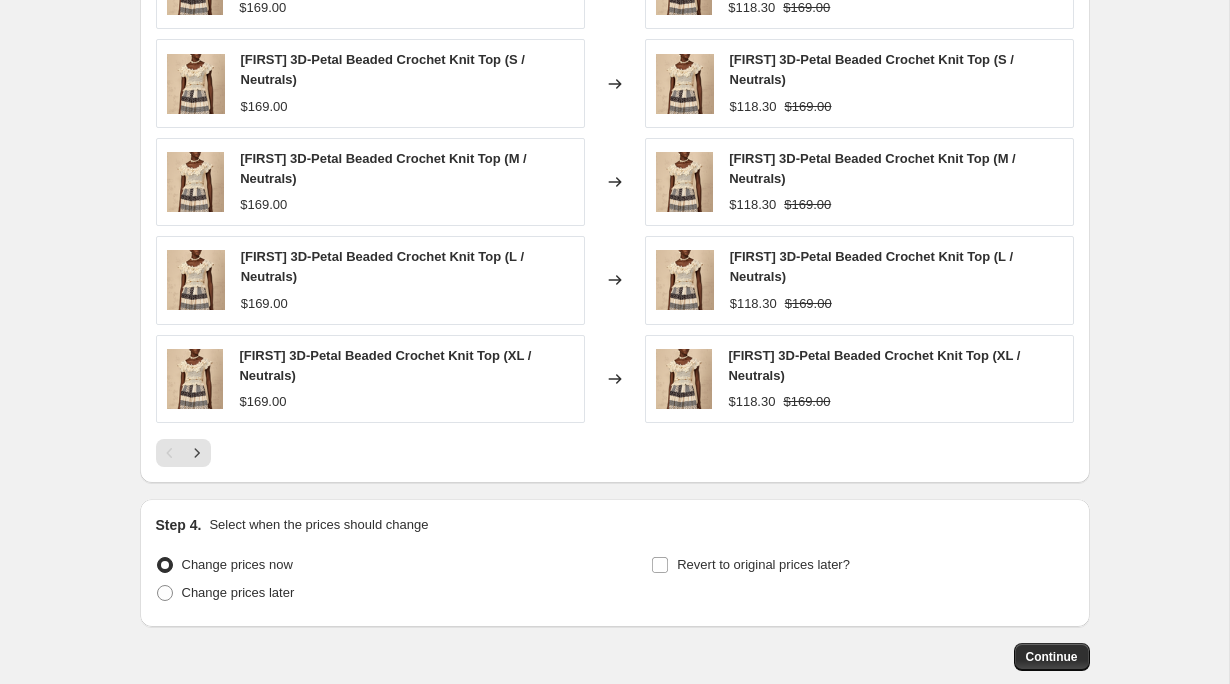 scroll, scrollTop: 1281, scrollLeft: 0, axis: vertical 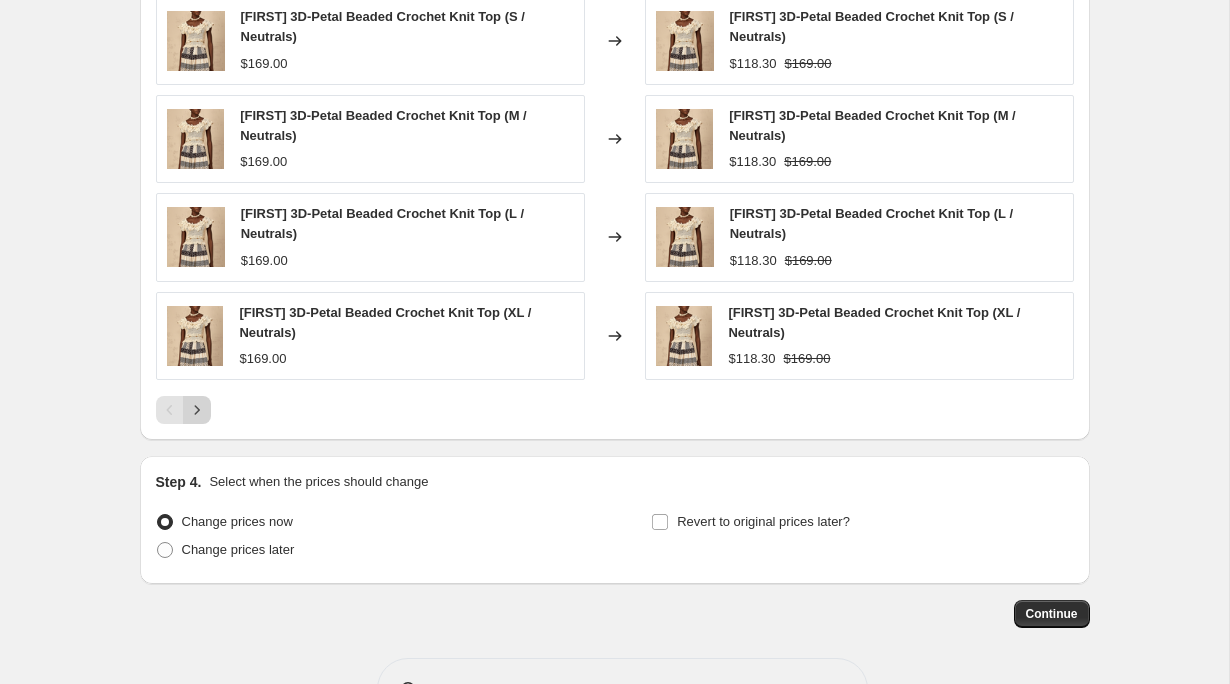click 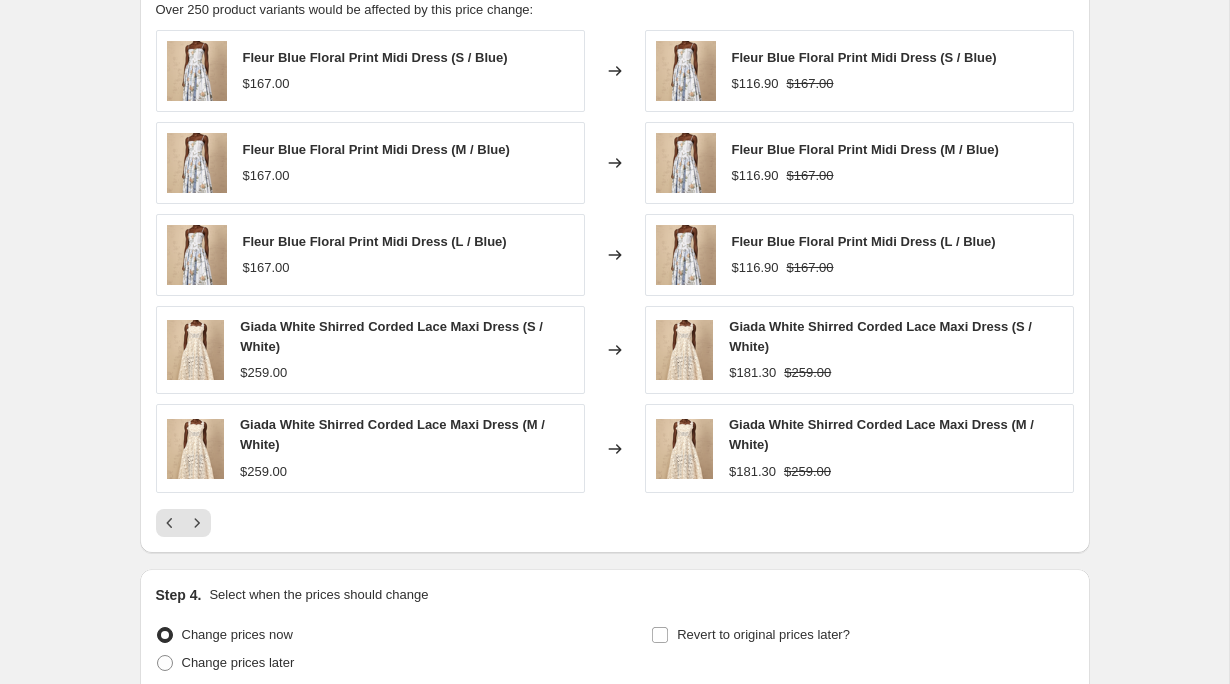 scroll, scrollTop: 1123, scrollLeft: 0, axis: vertical 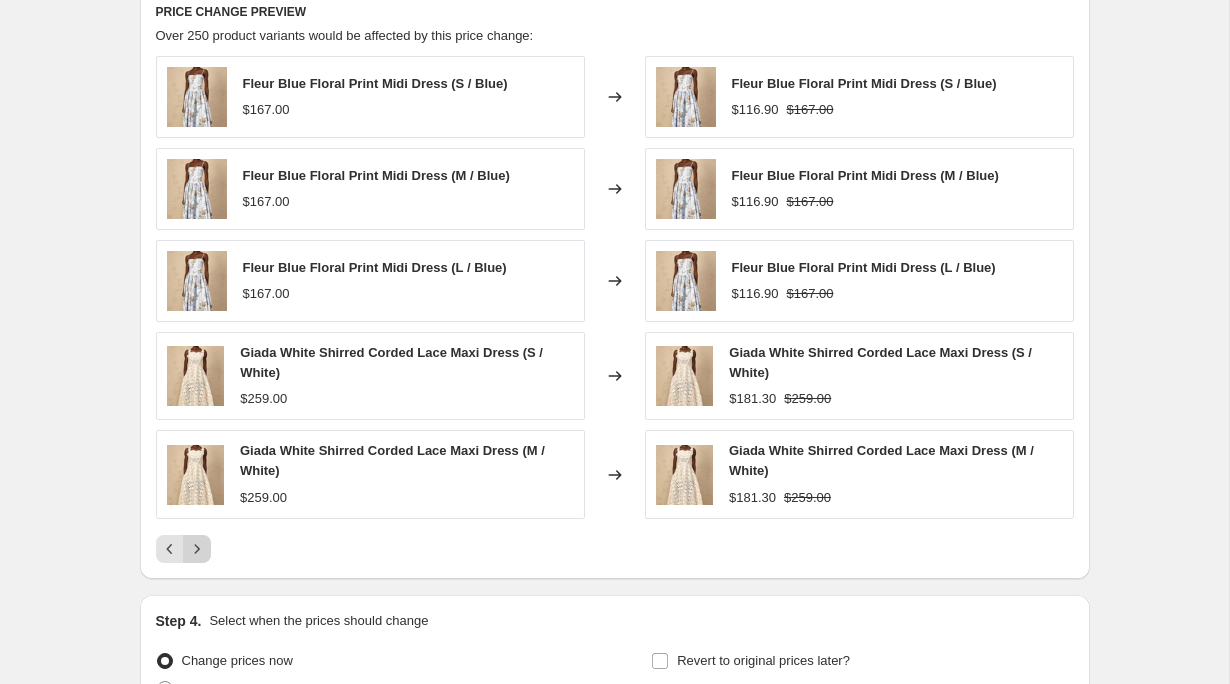 click 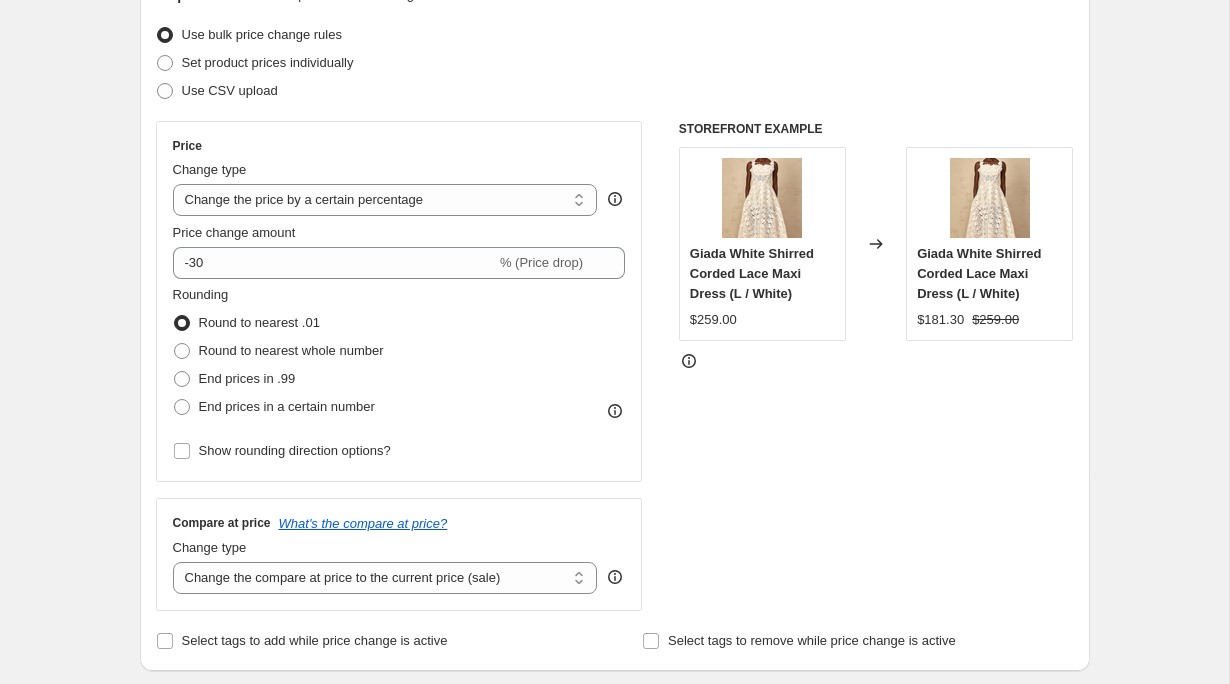 scroll, scrollTop: 273, scrollLeft: 0, axis: vertical 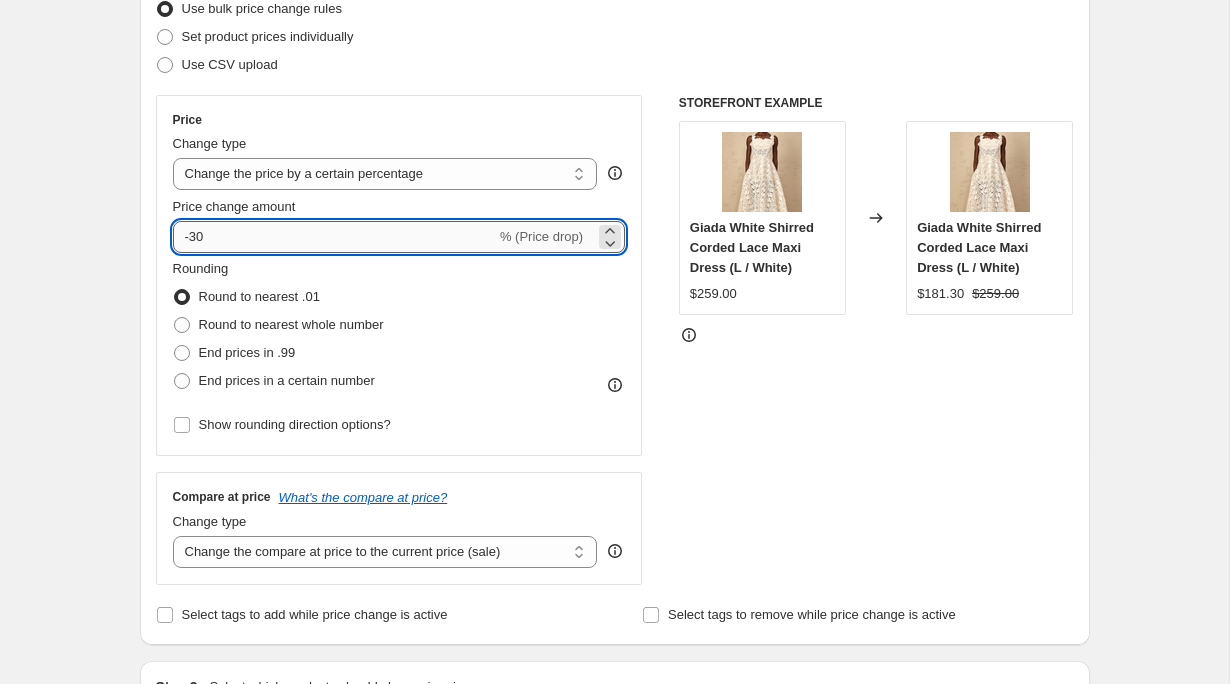 click on "-30" at bounding box center [334, 237] 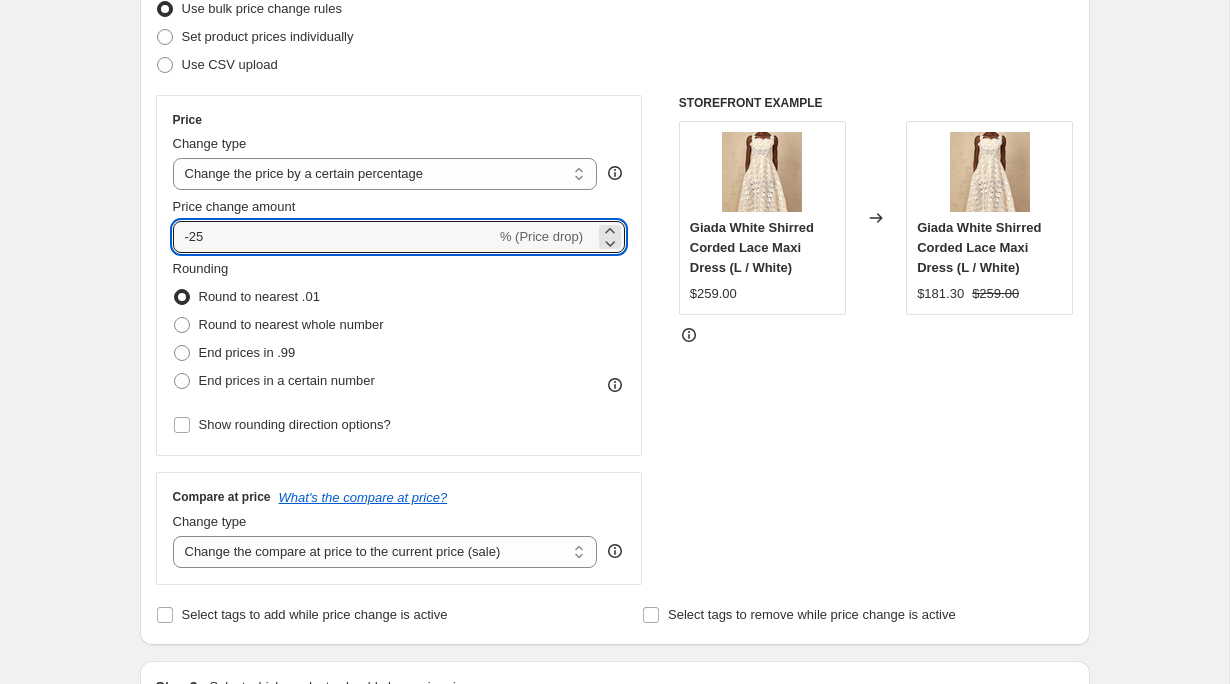 type on "-25" 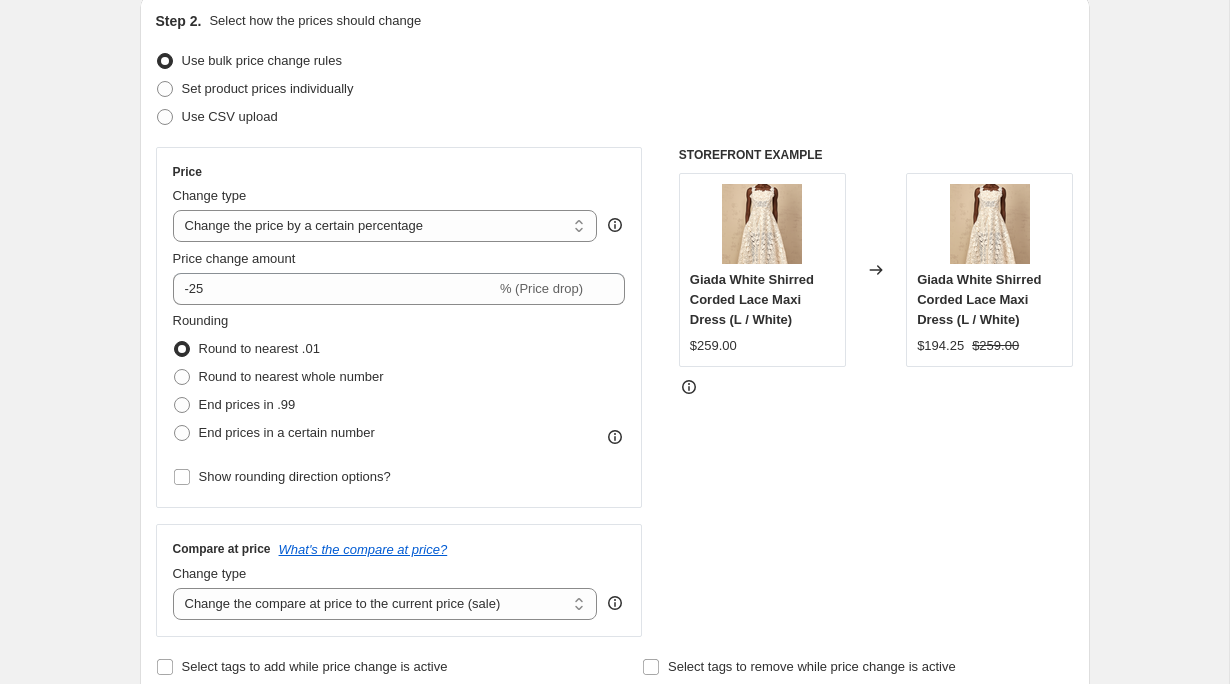 scroll, scrollTop: 207, scrollLeft: 0, axis: vertical 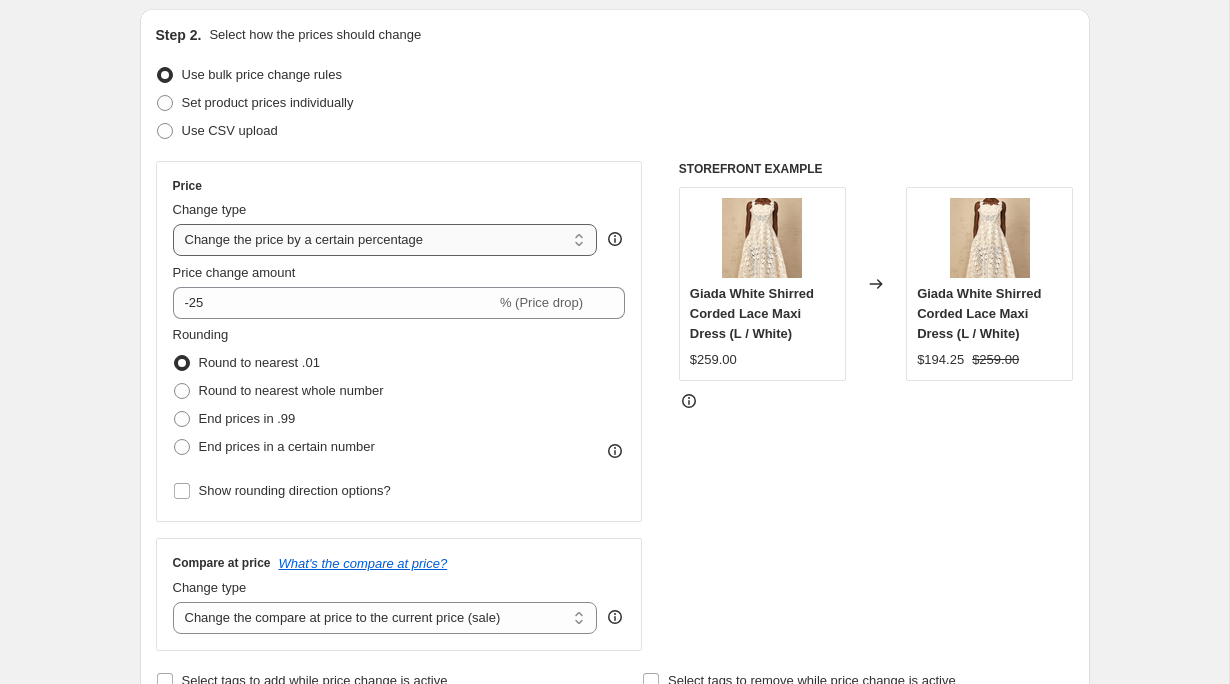 click on "Change the price to a certain amount Change the price by a certain amount Change the price by a certain percentage Change the price to the current compare at price (price before sale) Change the price by a certain amount relative to the compare at price Change the price by a certain percentage relative to the compare at price Don't change the price Change the price by a certain percentage relative to the cost per item Change price to certain cost margin" at bounding box center [385, 240] 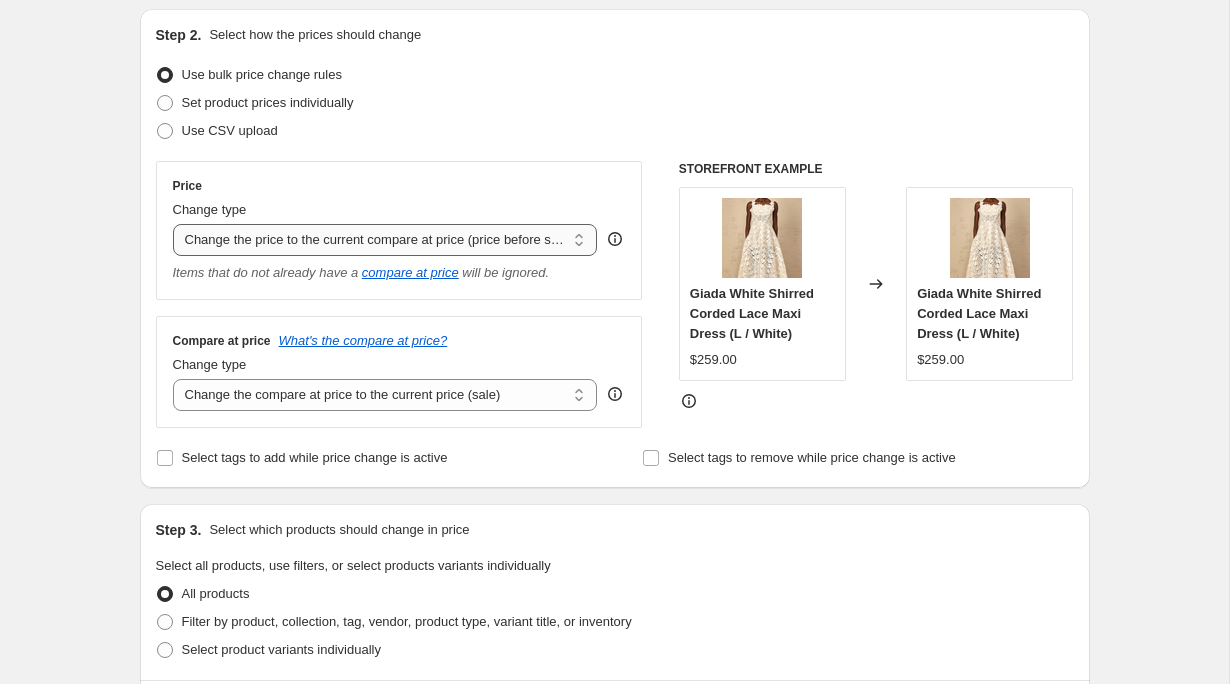 click on "Change the price to a certain amount Change the price by a certain amount Change the price by a certain percentage Change the price to the current compare at price (price before sale) Change the price by a certain amount relative to the compare at price Change the price by a certain percentage relative to the compare at price Don't change the price Change the price by a certain percentage relative to the cost per item Change price to certain cost margin" at bounding box center (385, 240) 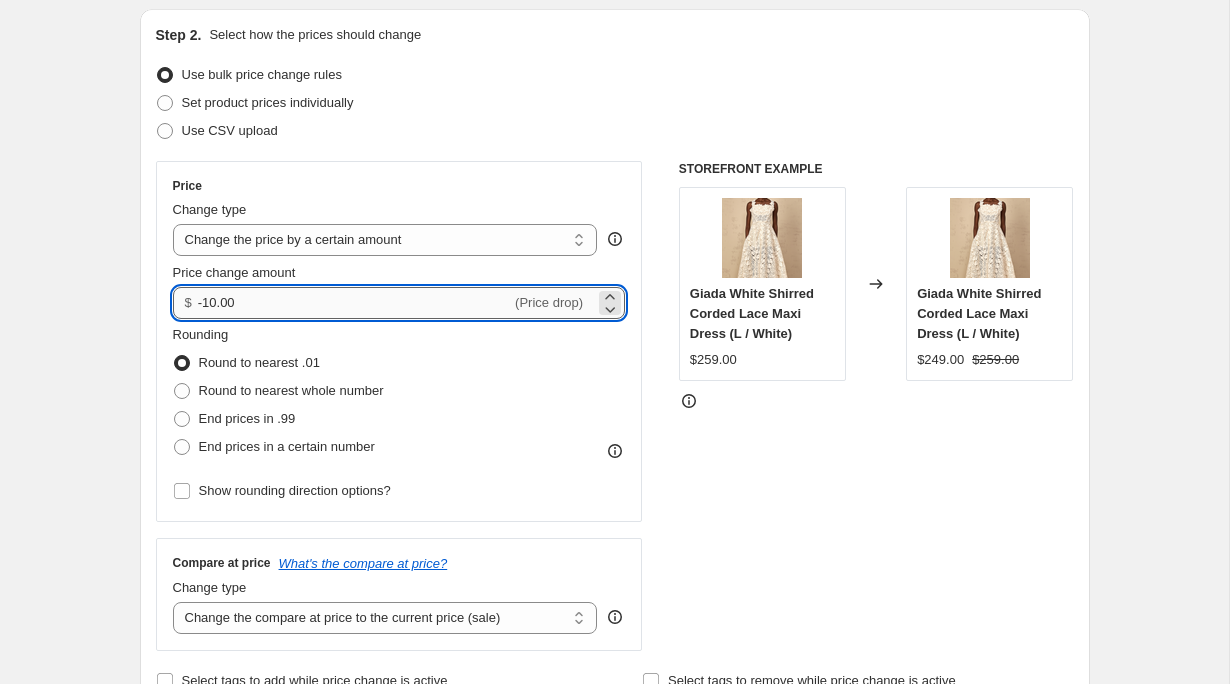 click on "-10.00" at bounding box center (354, 303) 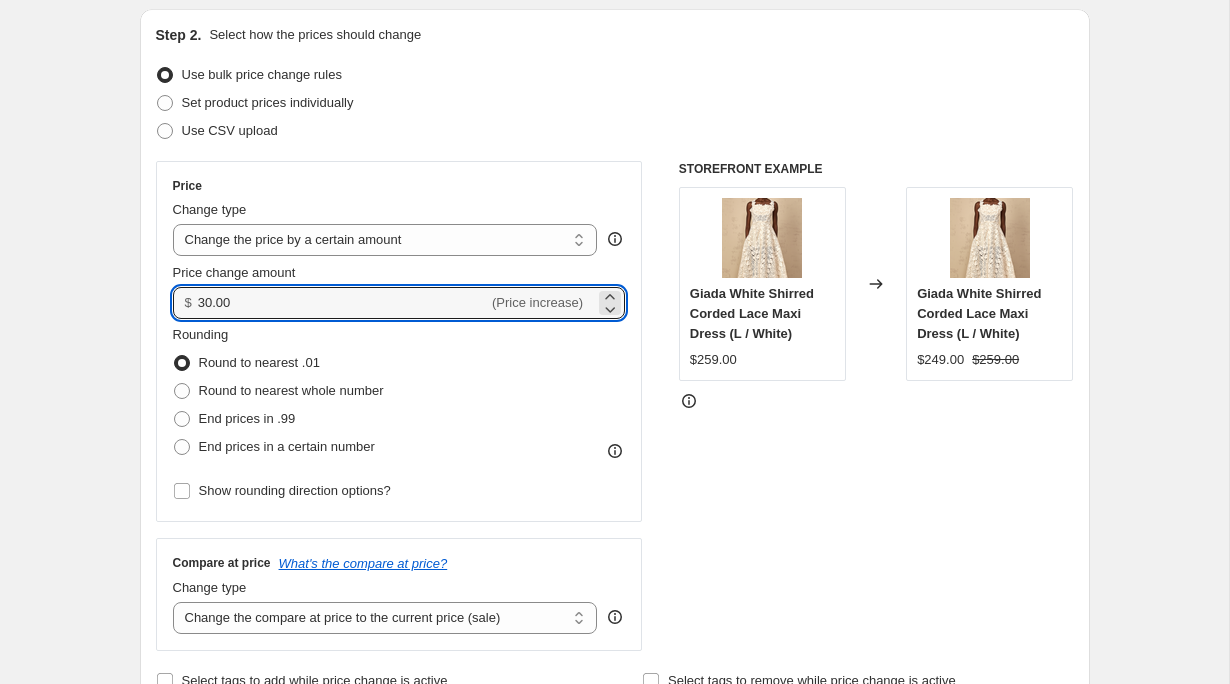 click on "Price Change type Change the price to a certain amount Change the price by a certain amount Change the price by a certain percentage Change the price to the current compare at price (price before sale) Change the price by a certain amount relative to the compare at price Change the price by a certain percentage relative to the compare at price Don't change the price Change the price by a certain percentage relative to the cost per item Change price to certain cost margin Change the price by a certain amount Price change amount $ 30.00  (Price increase) Rounding Round to nearest .01 Round to nearest whole number End prices in .99 End prices in a certain number Show rounding direction options? Compare at price What's the compare at price? Change type Change the compare at price to the current price (sale) Change the compare at price to a certain amount Change the compare at price by a certain amount Change the compare at price by a certain percentage Don't change the compare at price Remove the compare at price" at bounding box center [615, 406] 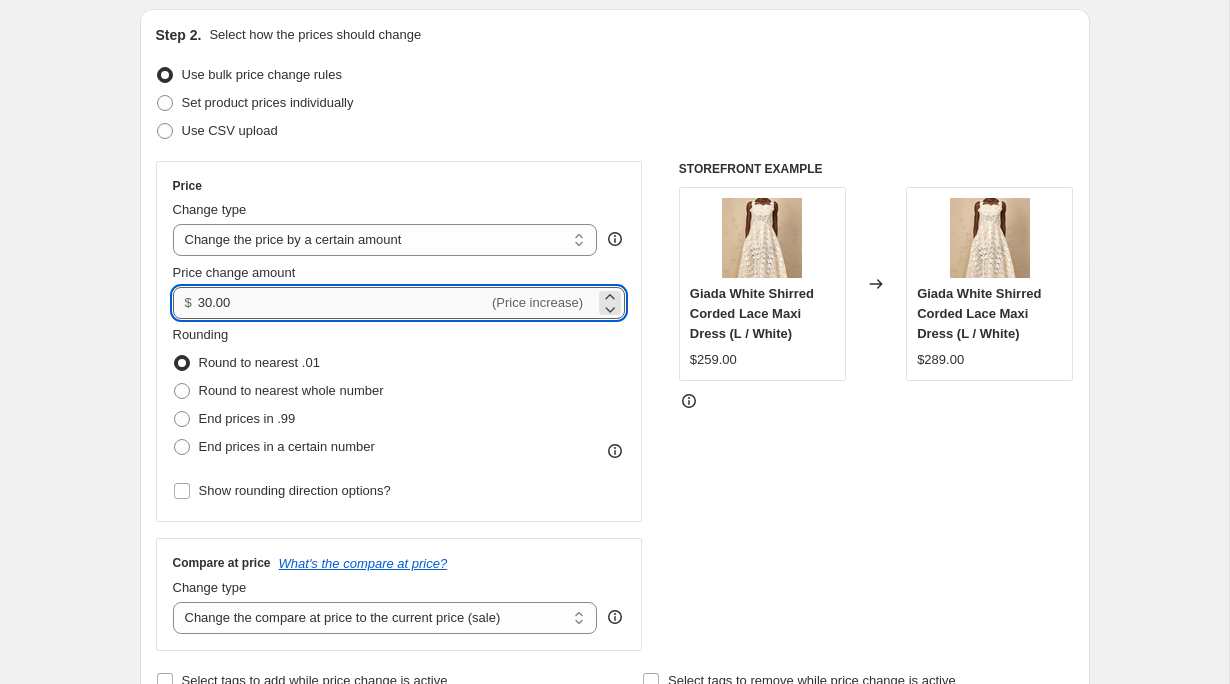 click on "30.00" at bounding box center (343, 303) 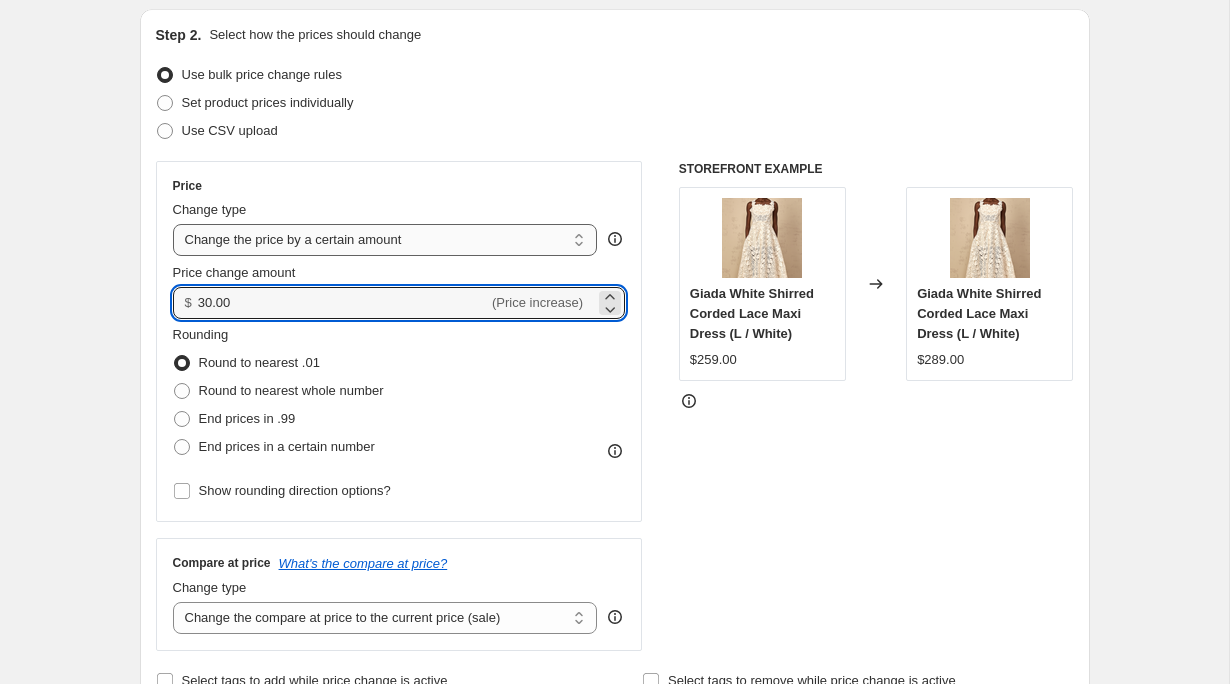 click on "Change the price to a certain amount Change the price by a certain amount Change the price by a certain percentage Change the price to the current compare at price (price before sale) Change the price by a certain amount relative to the compare at price Change the price by a certain percentage relative to the compare at price Don't change the price Change the price by a certain percentage relative to the cost per item Change price to certain cost margin" at bounding box center (385, 240) 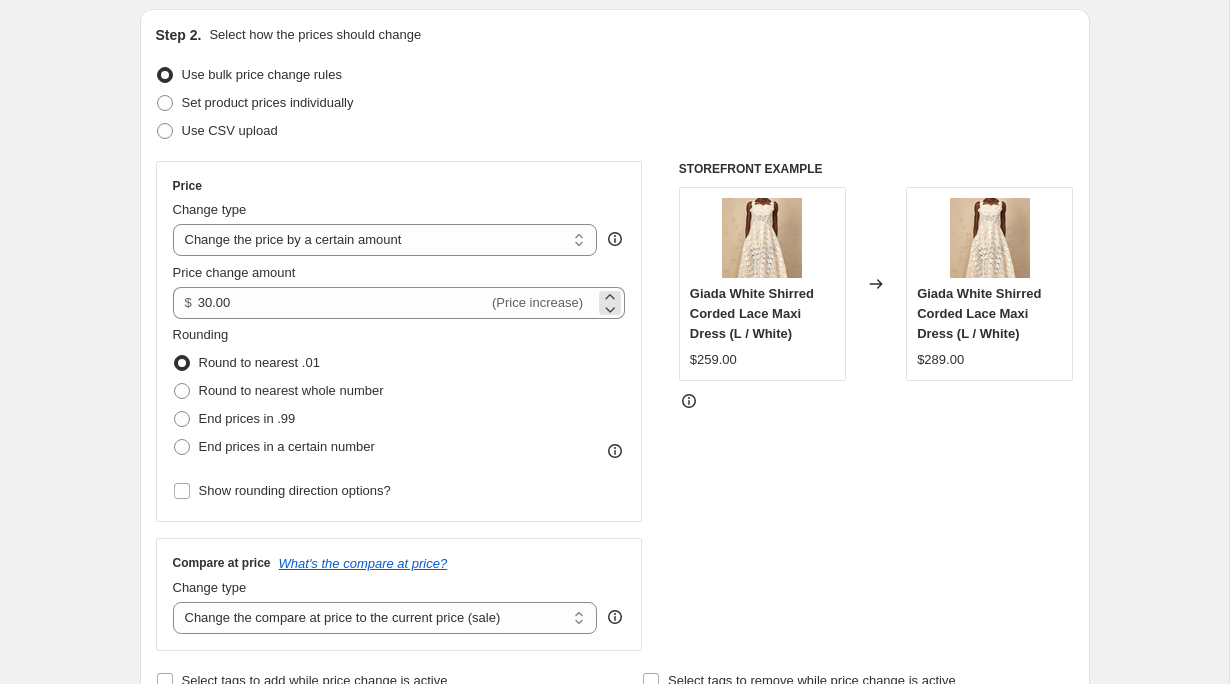 click on "(Price increase)" at bounding box center (537, 302) 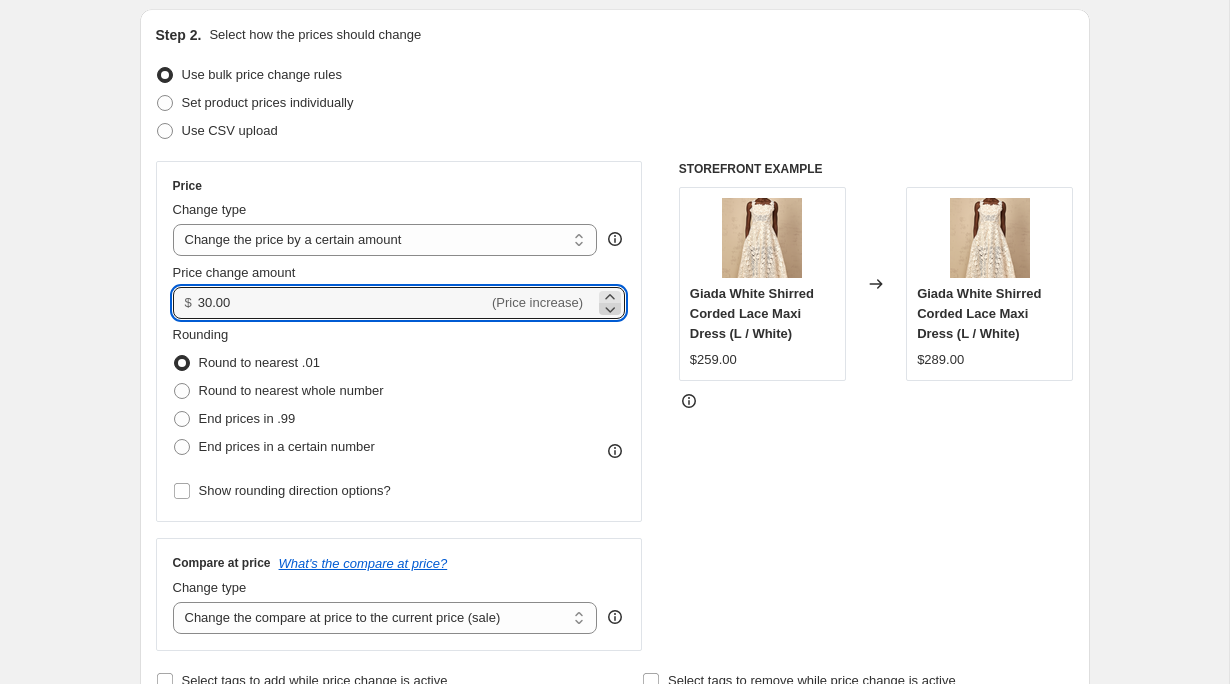 click 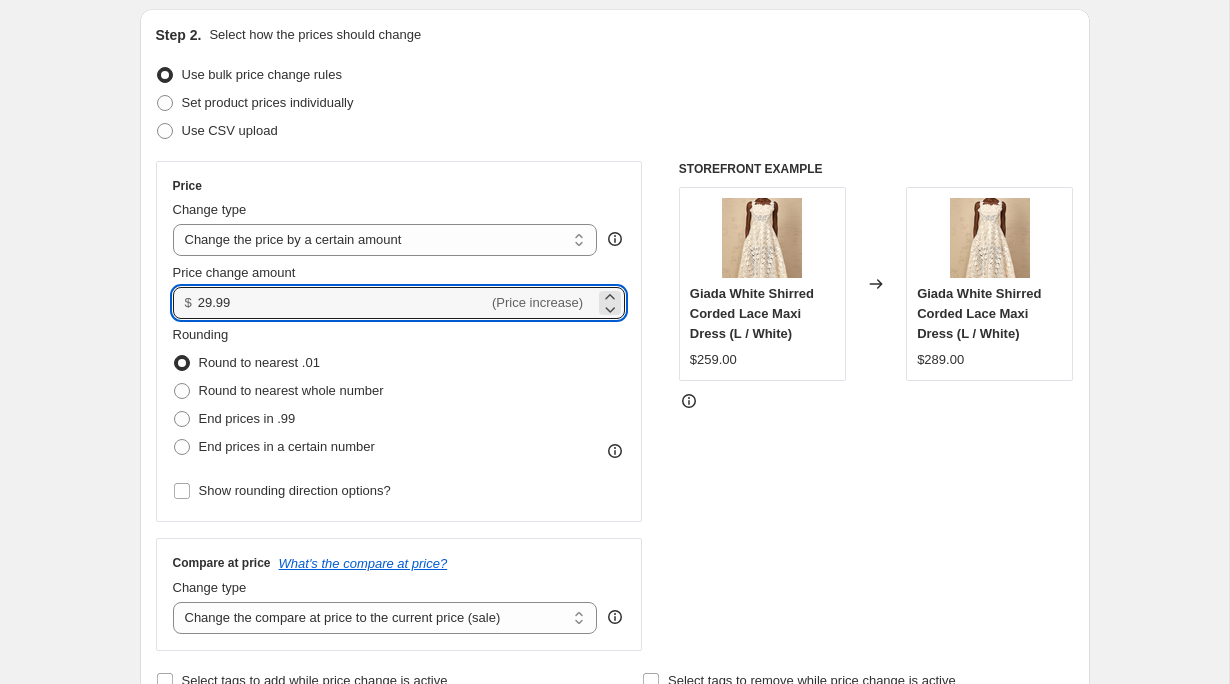 click on "(Price increase)" at bounding box center (537, 302) 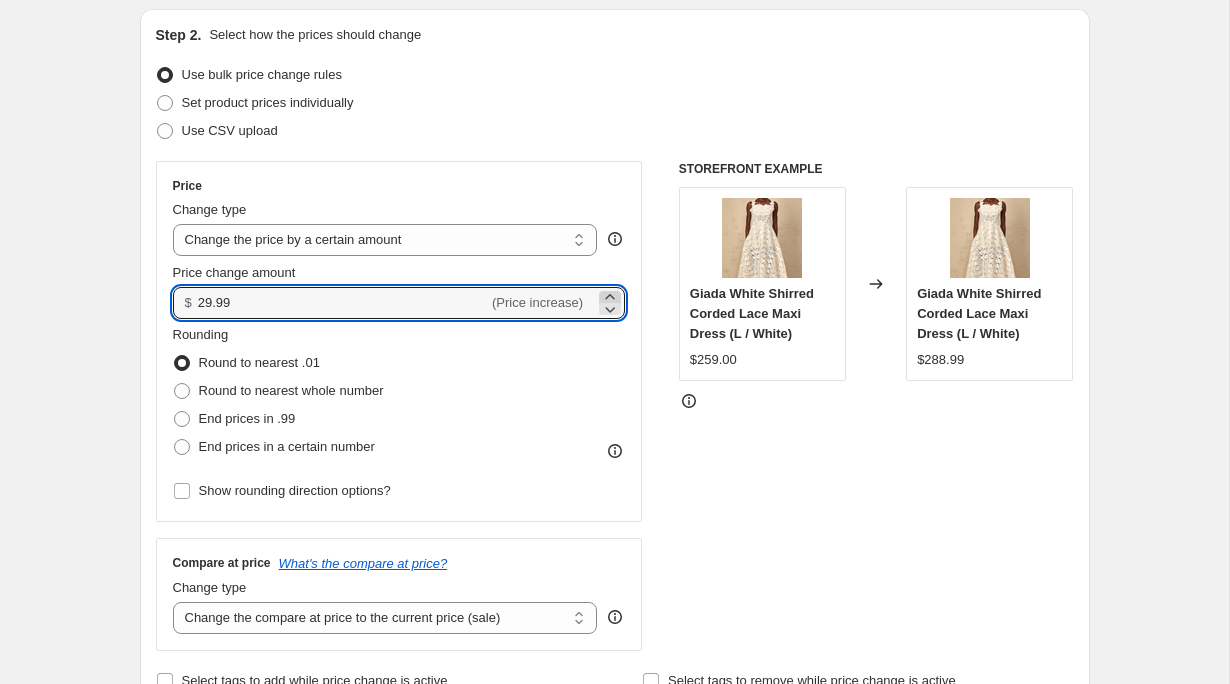 click 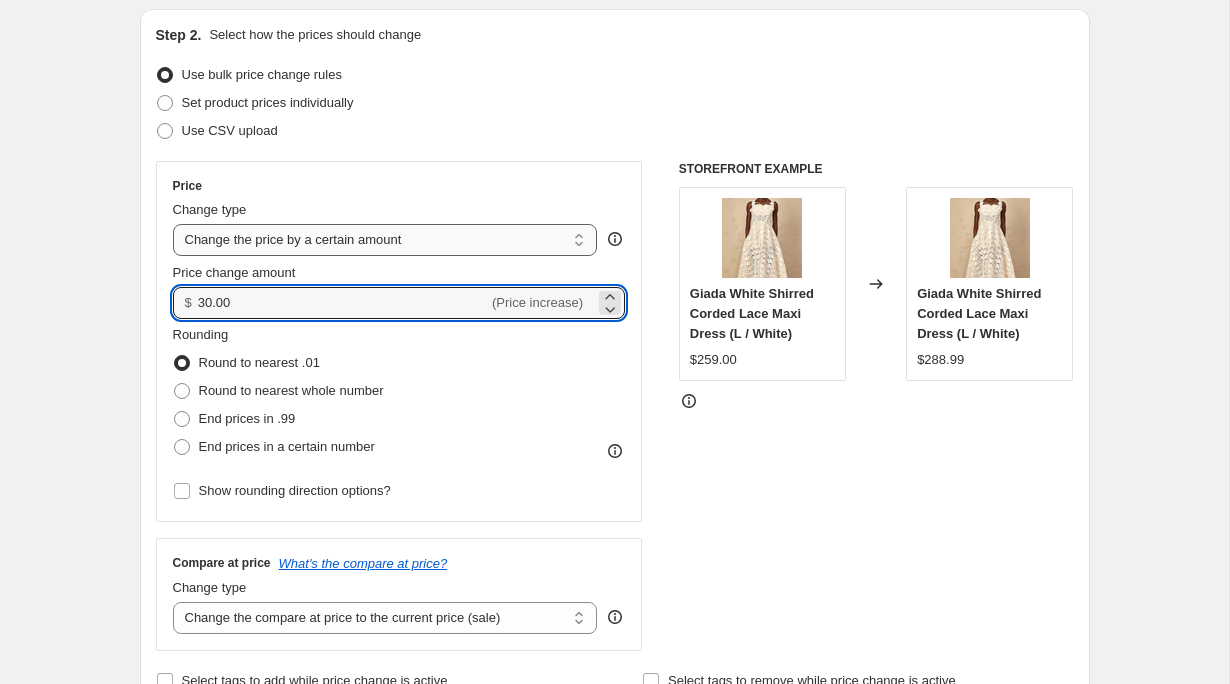 click on "Change the price to a certain amount Change the price by a certain amount Change the price by a certain percentage Change the price to the current compare at price (price before sale) Change the price by a certain amount relative to the compare at price Change the price by a certain percentage relative to the compare at price Don't change the price Change the price by a certain percentage relative to the cost per item Change price to certain cost margin" at bounding box center (385, 240) 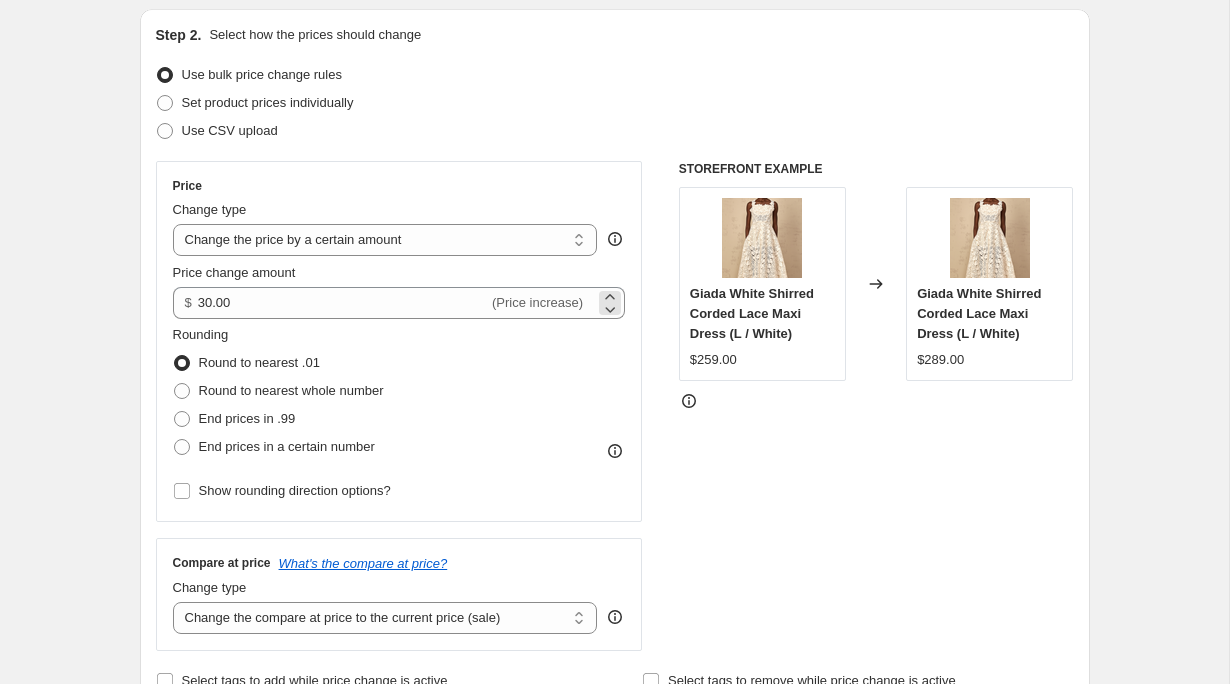 click on "(Price increase)" at bounding box center (537, 303) 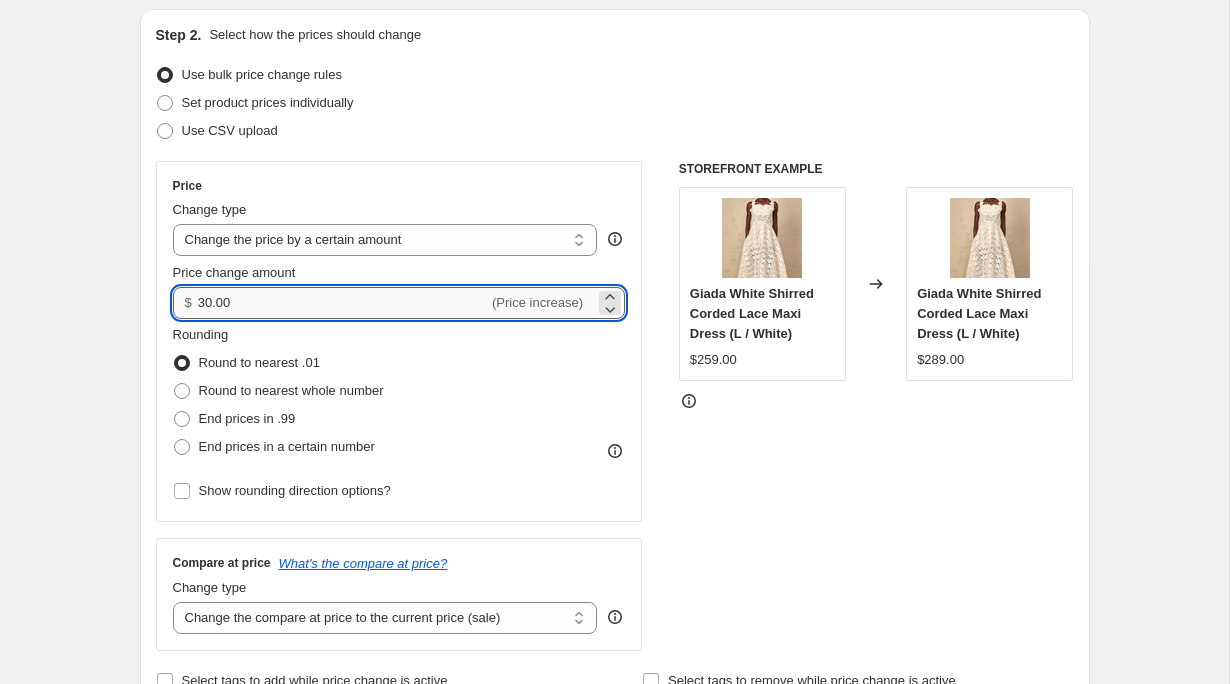 click on "30.00" at bounding box center (343, 303) 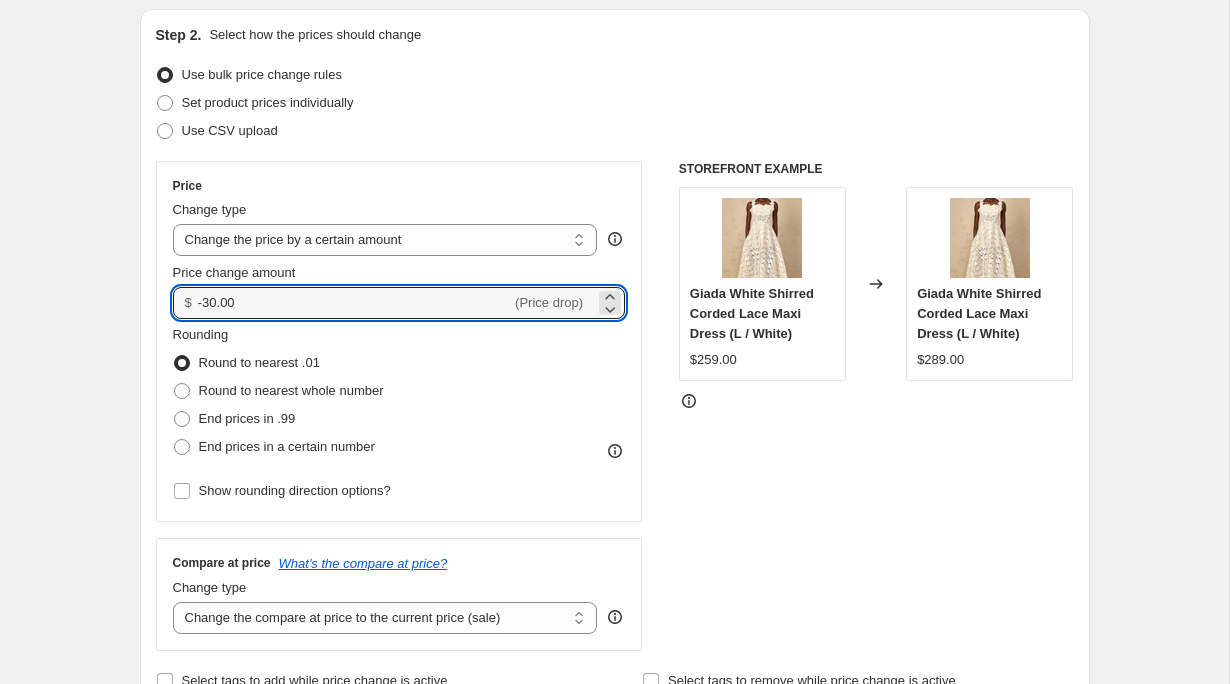 type on "-30.00" 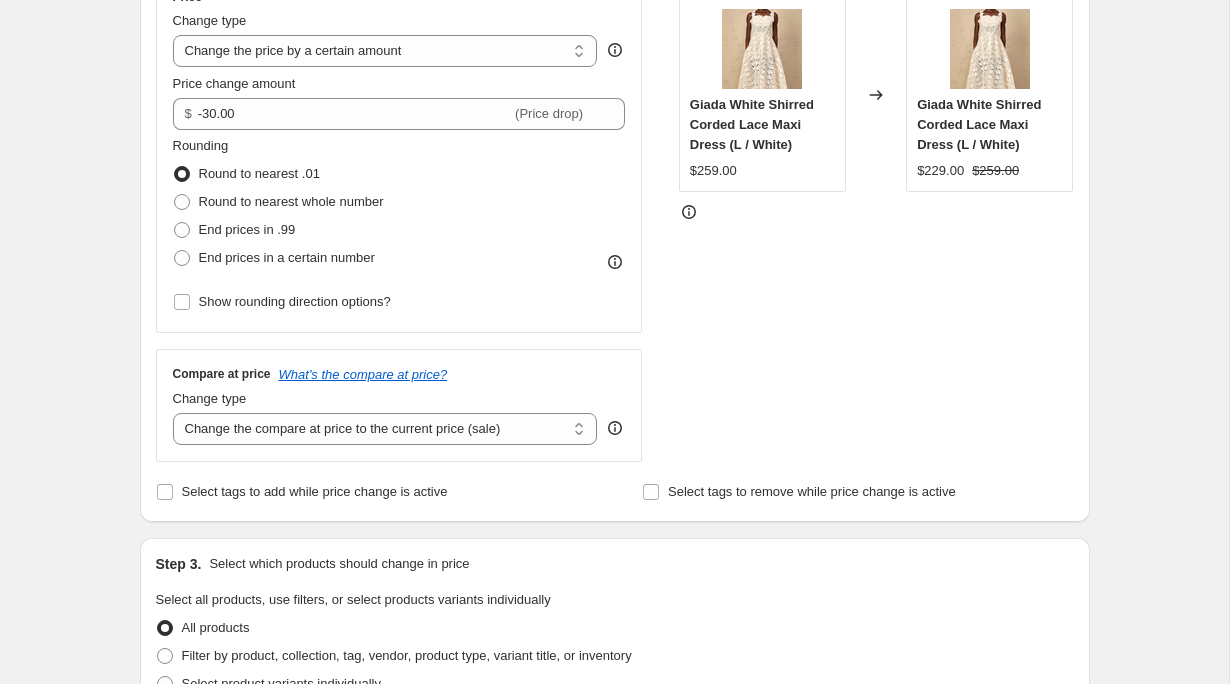 scroll, scrollTop: 397, scrollLeft: 0, axis: vertical 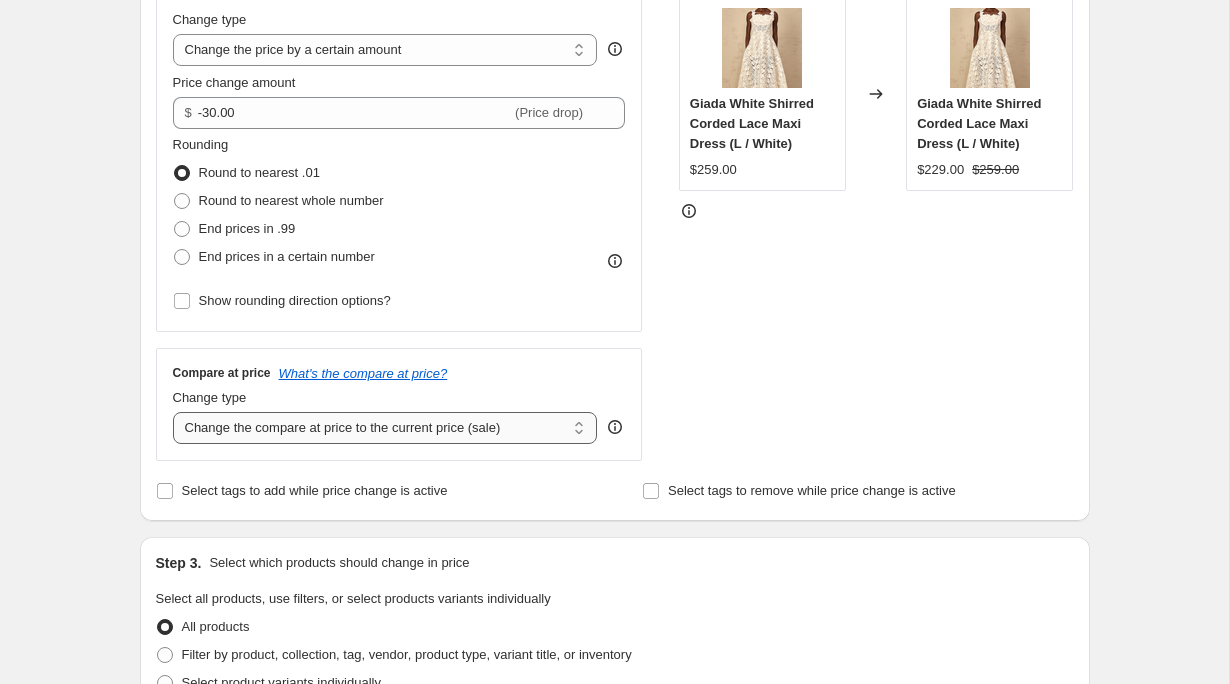 click on "Change the compare at price to the current price (sale) Change the compare at price to a certain amount Change the compare at price by a certain amount Change the compare at price by a certain percentage Change the compare at price by a certain amount relative to the actual price Change the compare at price by a certain percentage relative to the actual price Don't change the compare at price Remove the compare at price" at bounding box center (385, 428) 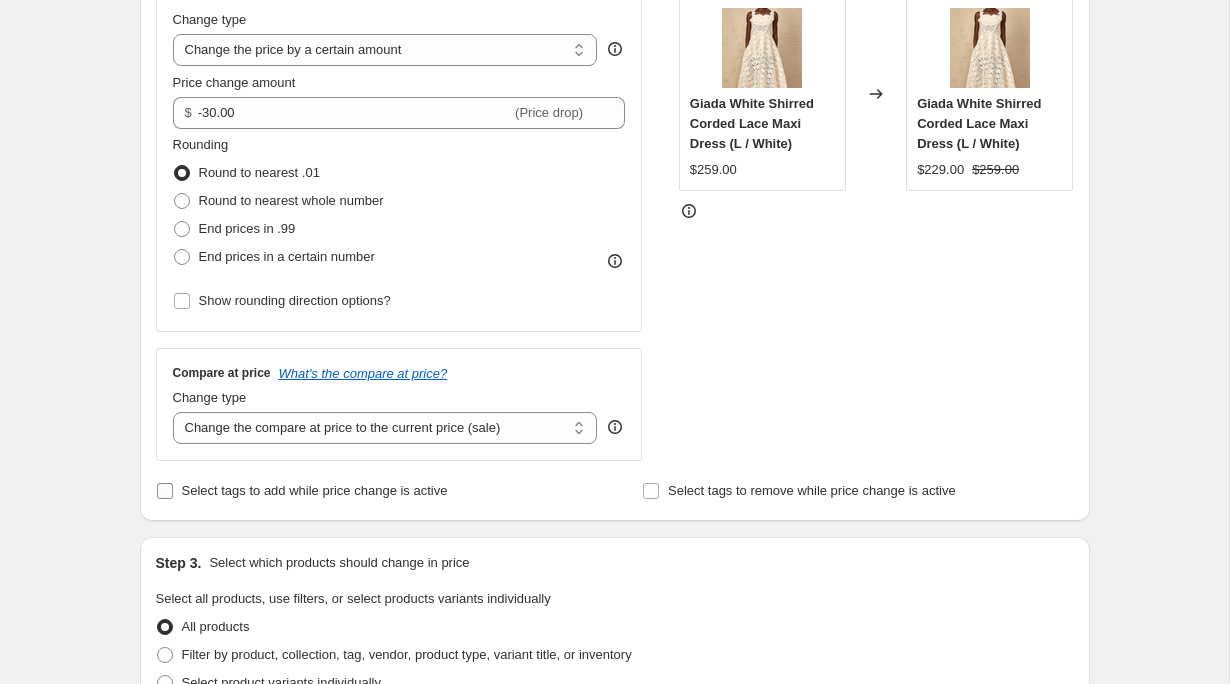 click on "Select tags to add while price change is active" at bounding box center (302, 491) 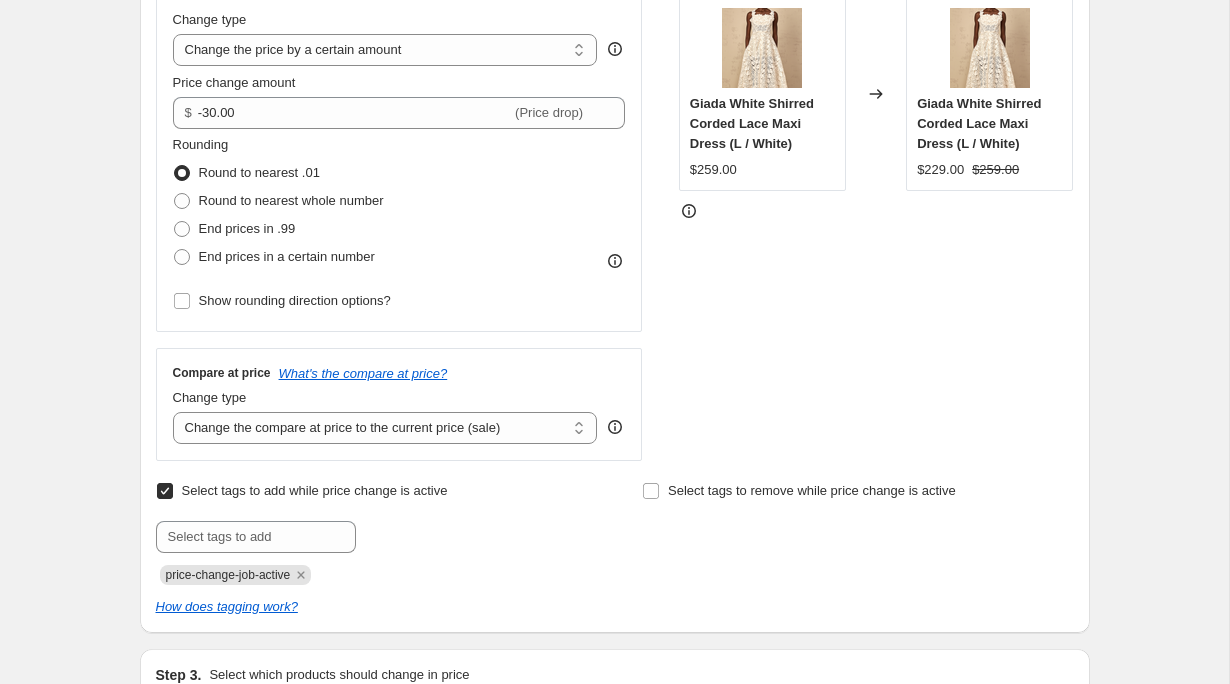 click on "Select tags to add while price change is active" at bounding box center (315, 490) 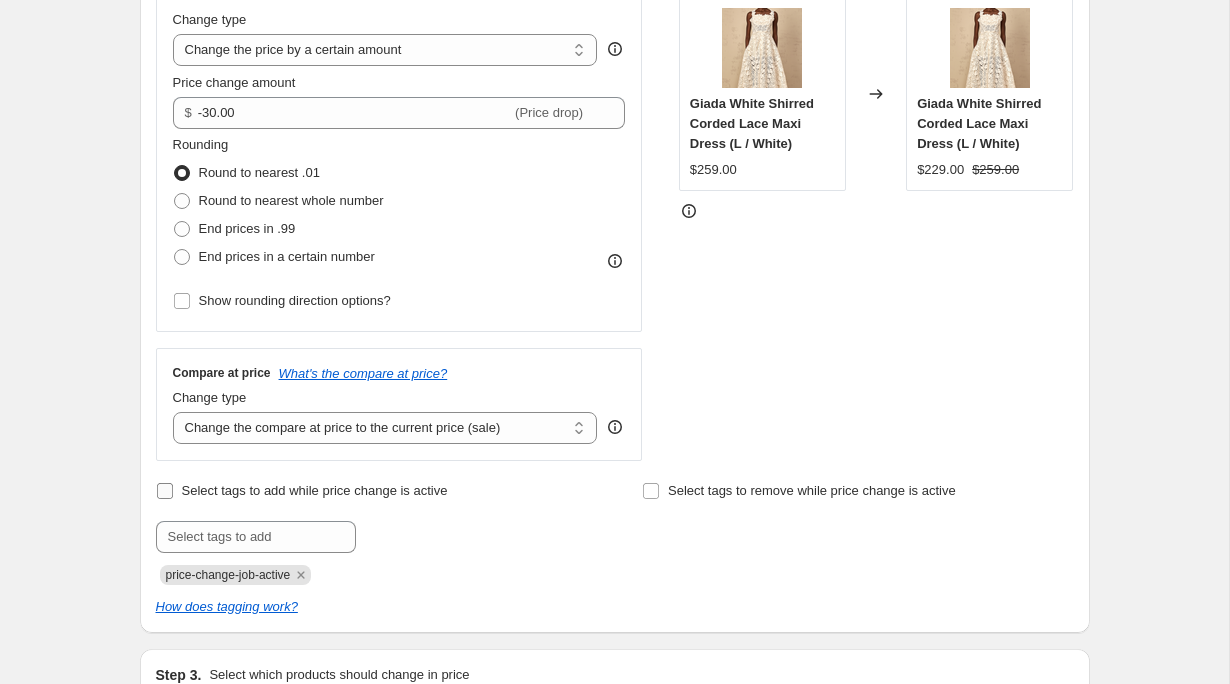 checkbox on "false" 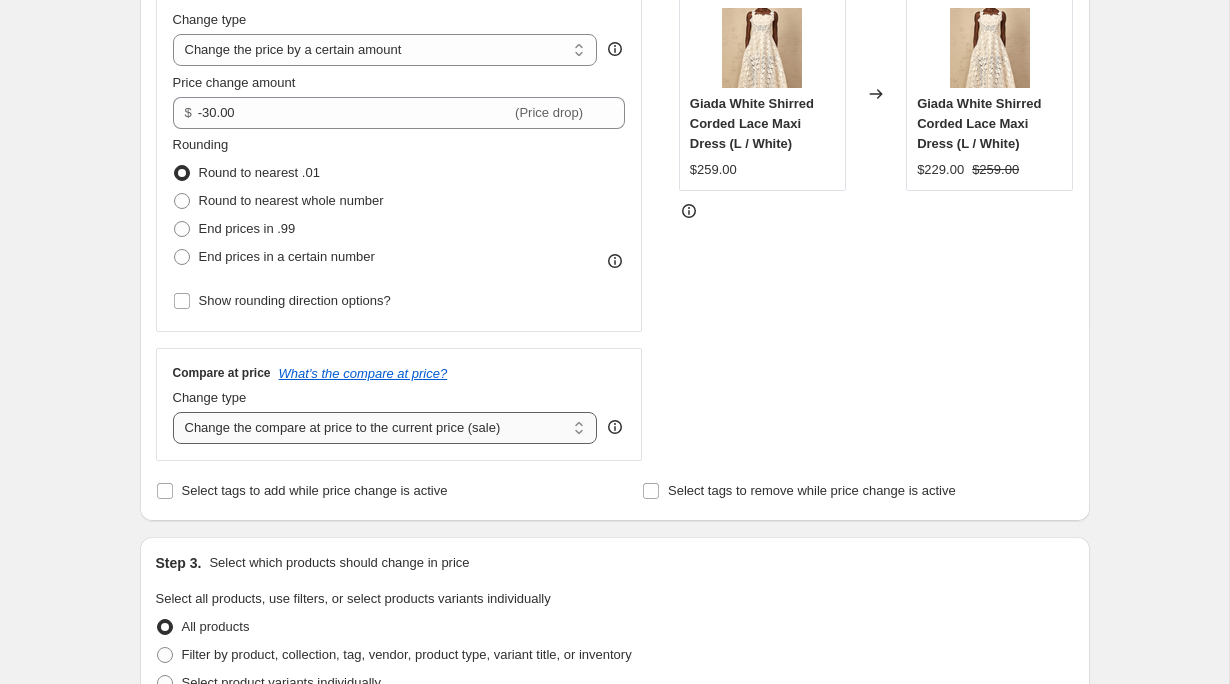 click on "Change the compare at price to the current price (sale) Change the compare at price to a certain amount Change the compare at price by a certain amount Change the compare at price by a certain percentage Change the compare at price by a certain amount relative to the actual price Change the compare at price by a certain percentage relative to the actual price Don't change the compare at price Remove the compare at price" at bounding box center (385, 428) 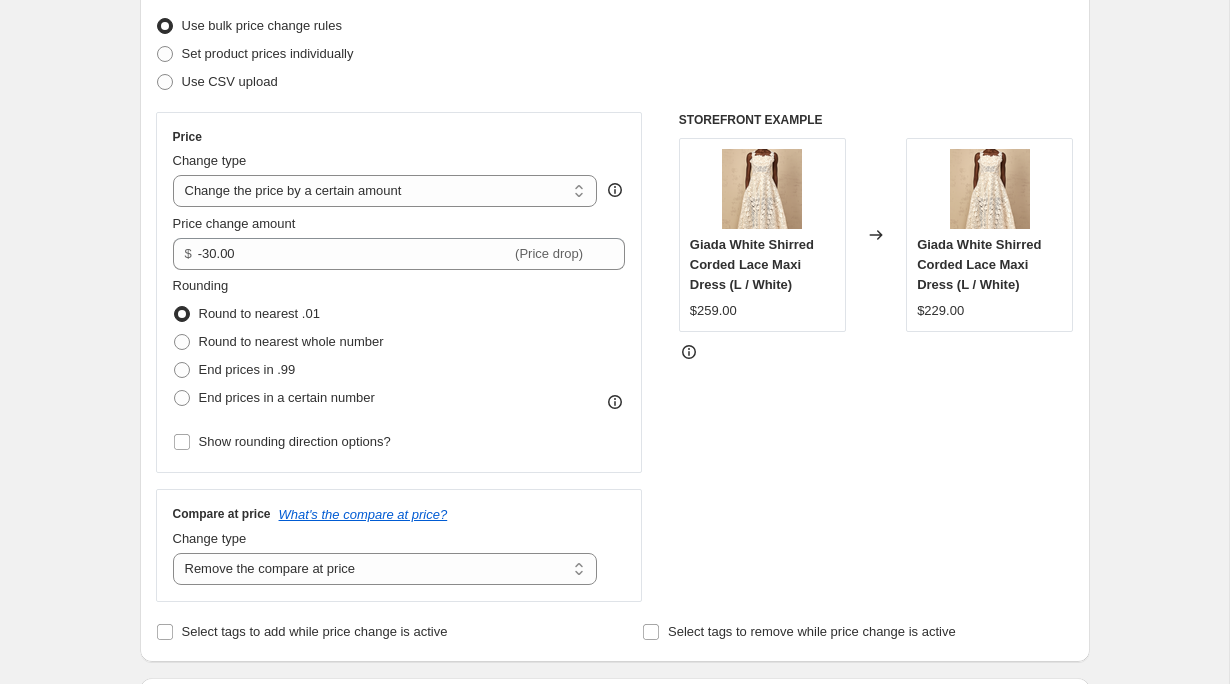 scroll, scrollTop: 254, scrollLeft: 0, axis: vertical 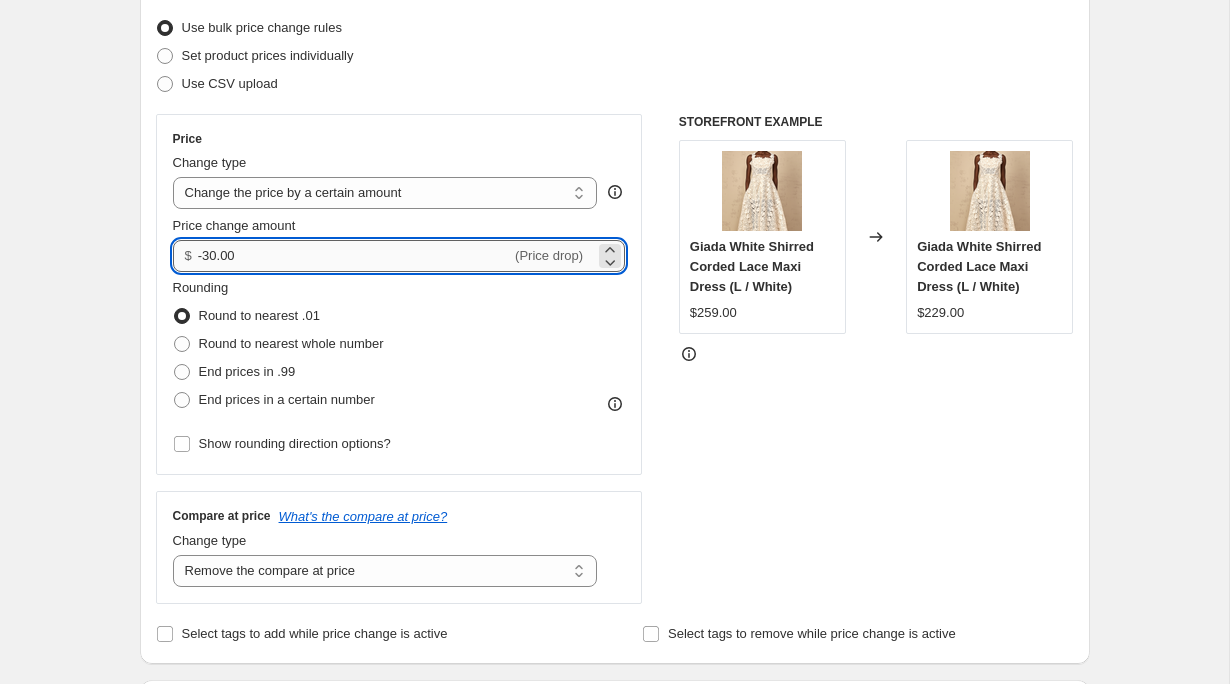 click on "-30.00" at bounding box center [354, 256] 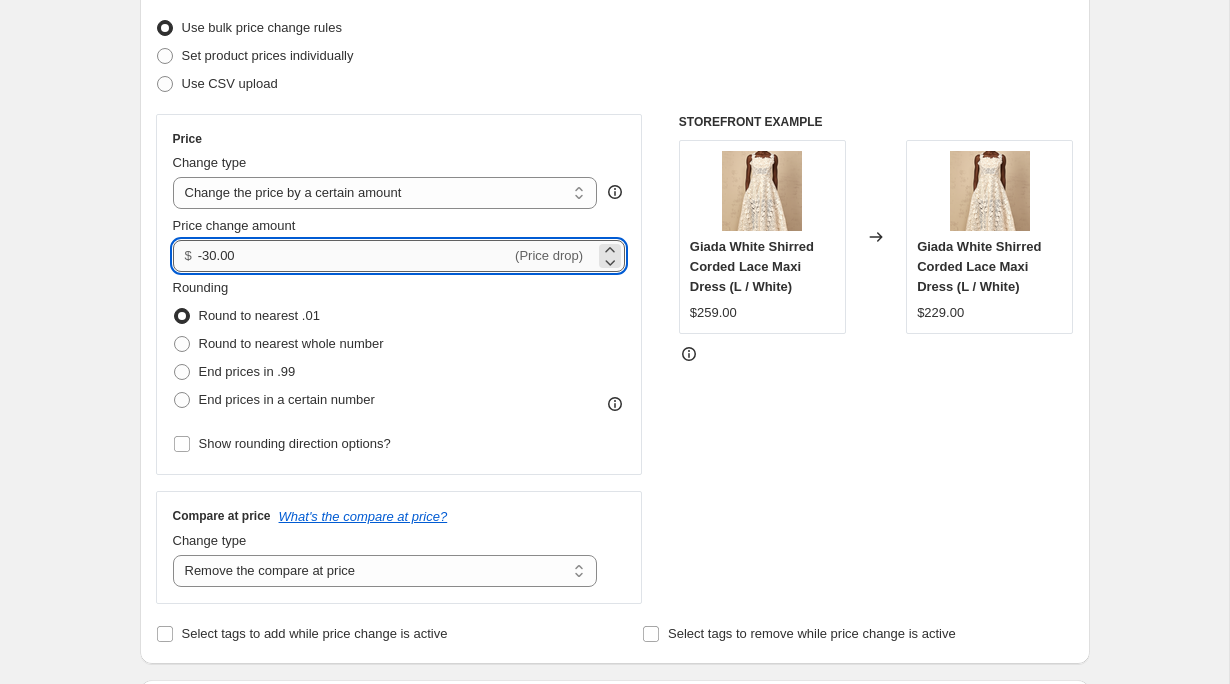click on "-30.00" at bounding box center (354, 256) 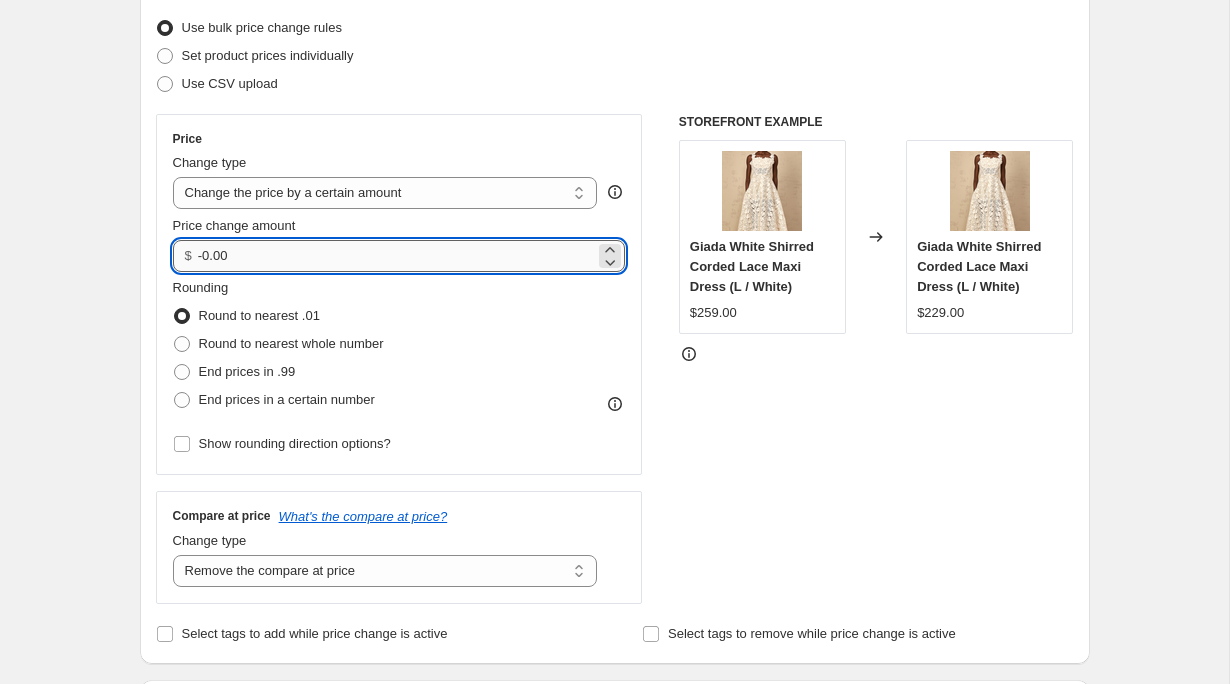 type on "-40.00" 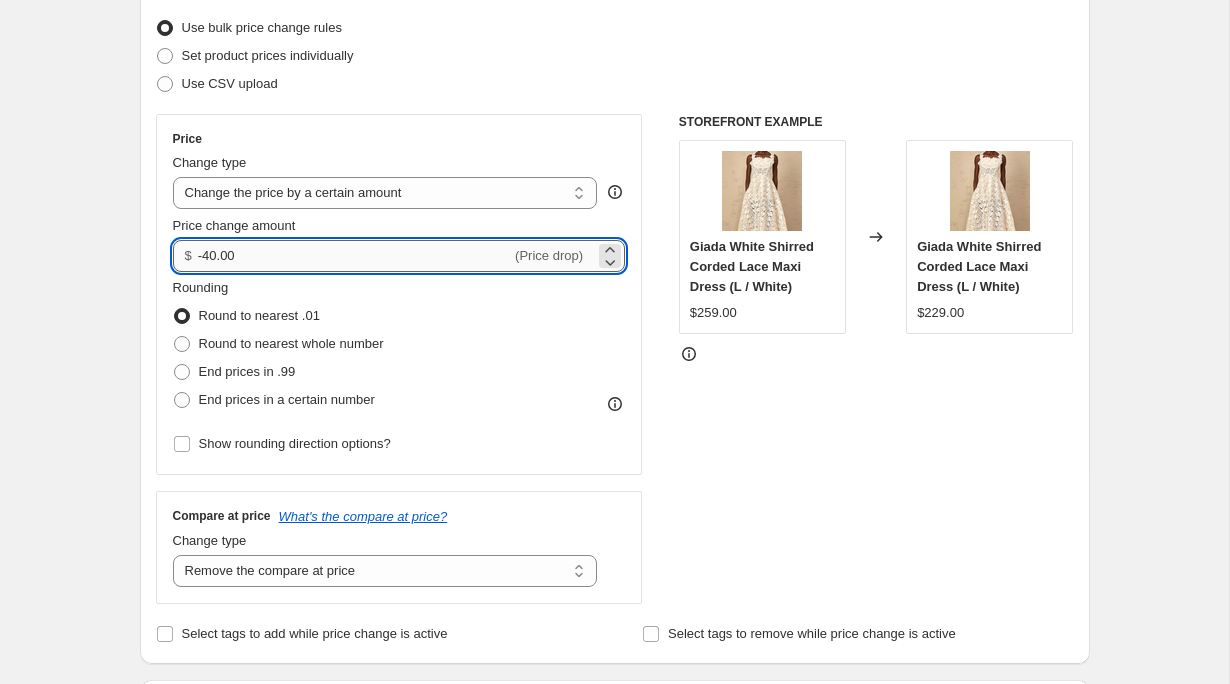 click on "-40.00" at bounding box center (354, 256) 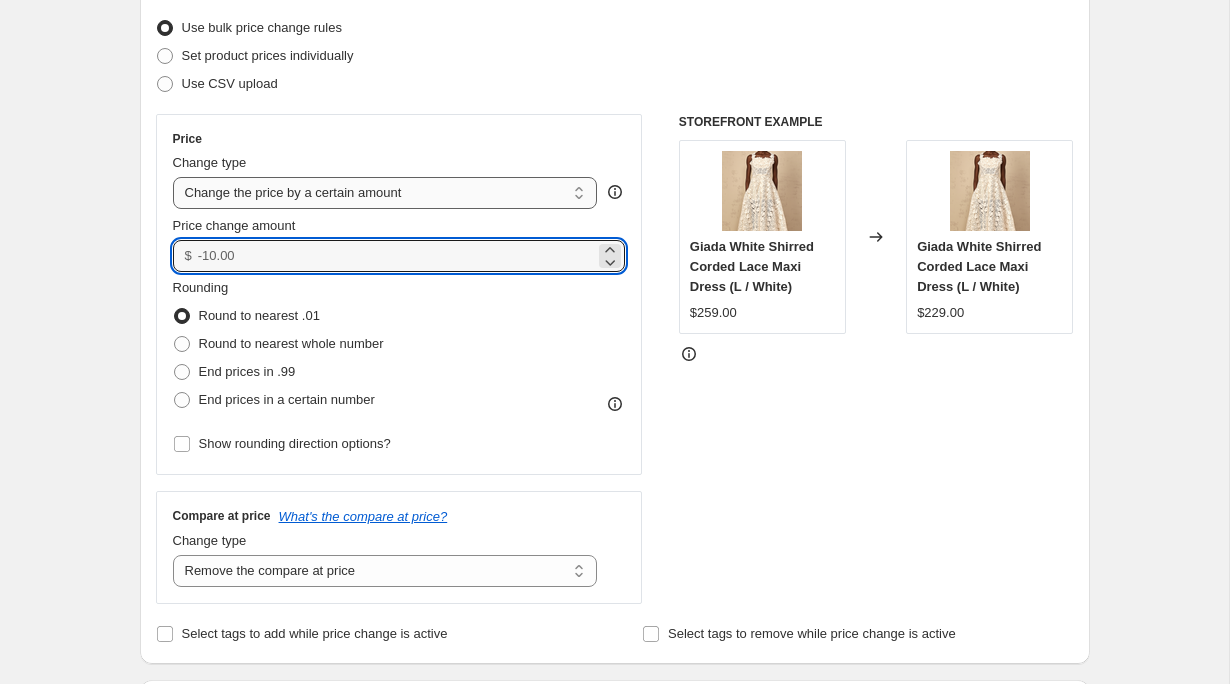 type on "0.00" 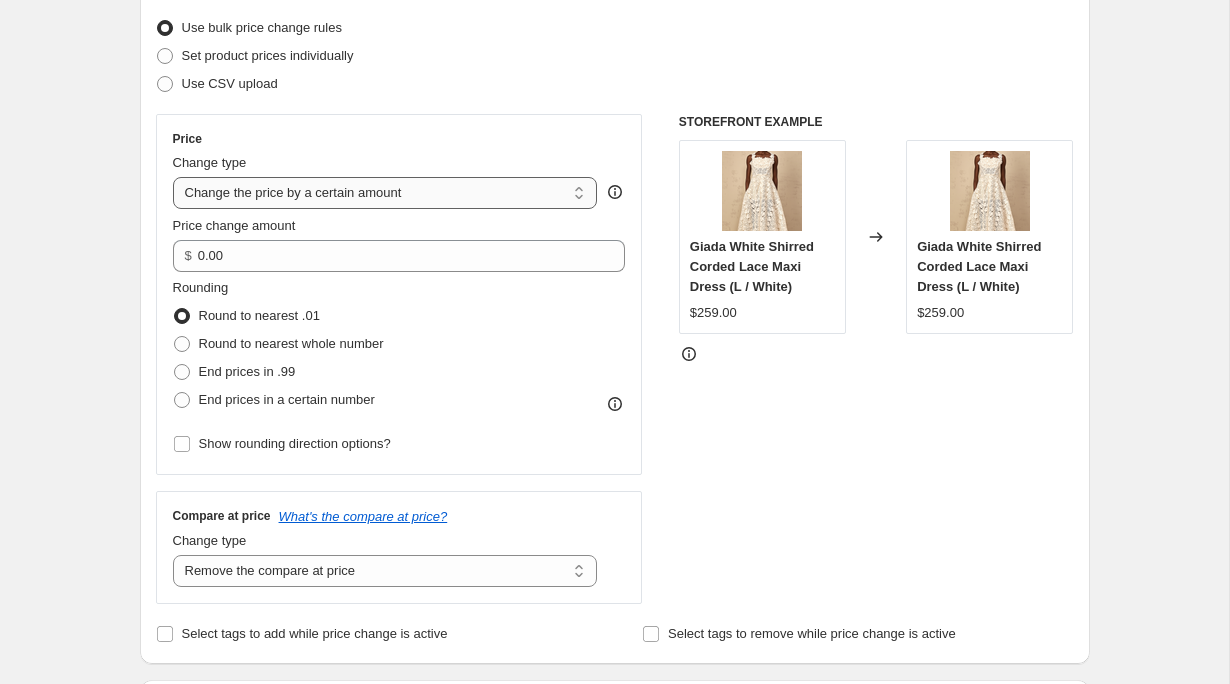 select on "percentage" 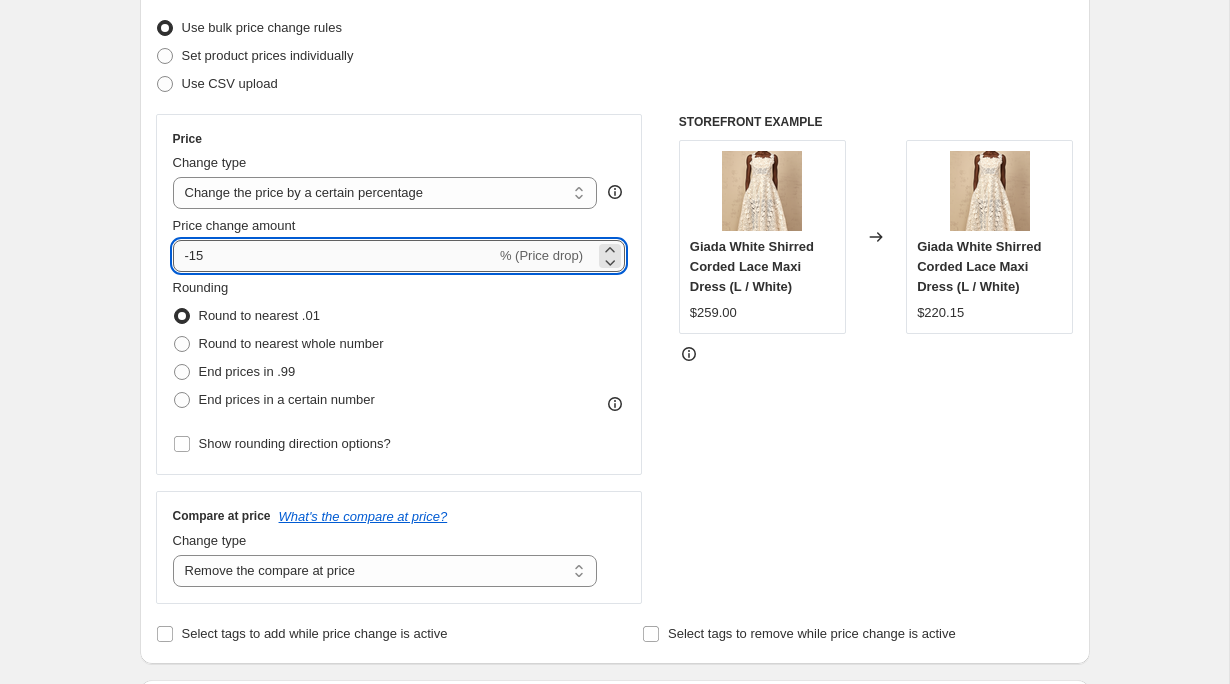 click on "-15" at bounding box center (334, 256) 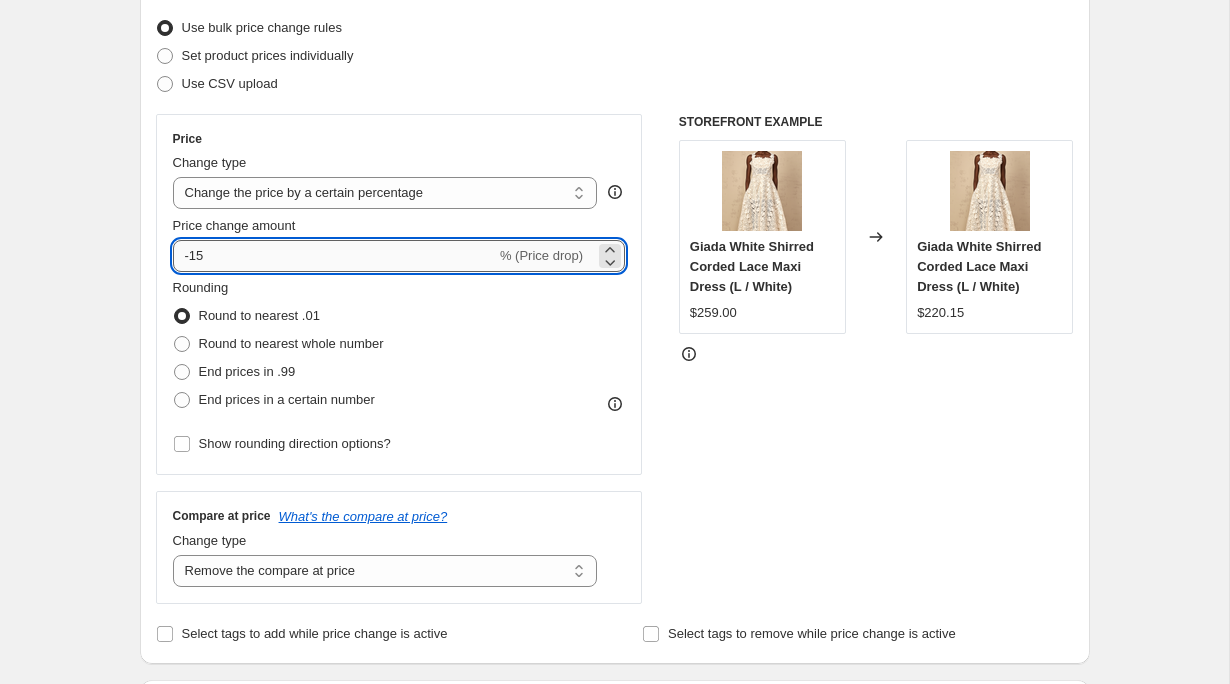 type on "-1" 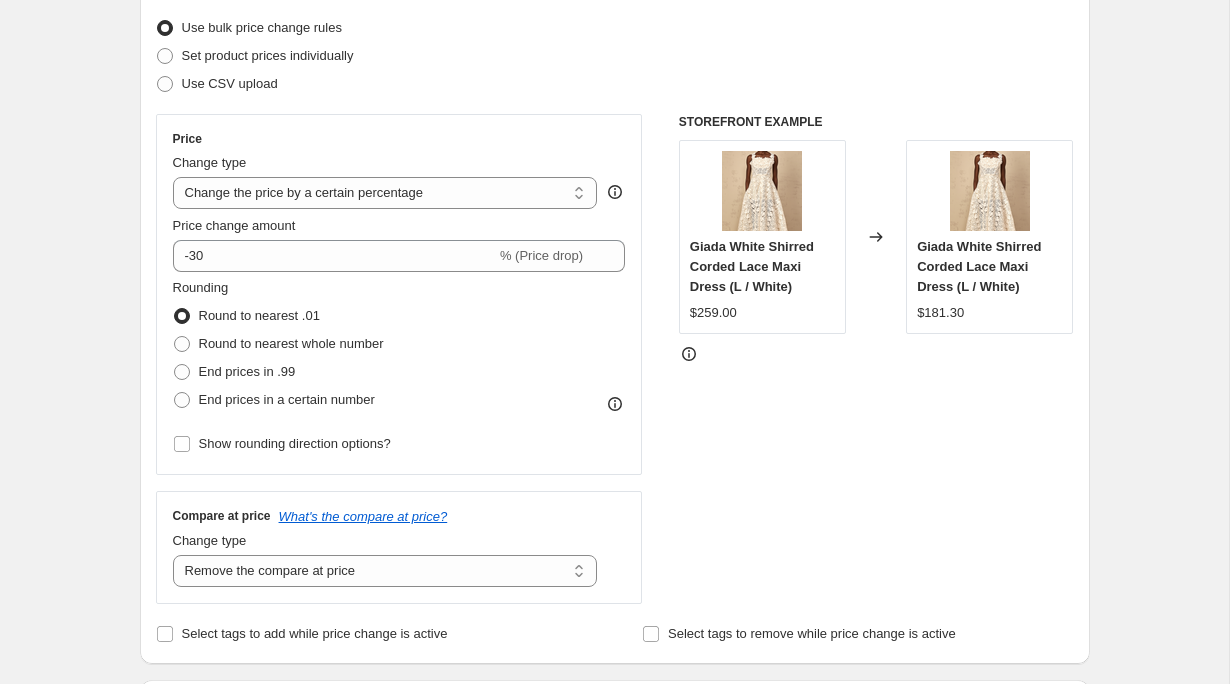 click on "STOREFRONT EXAMPLE Giada White Shirred Corded Lace Maxi Dress (L / White) $259.00 Changed to Giada White Shirred Corded Lace Maxi Dress (L / White) $181.30" at bounding box center (876, 359) 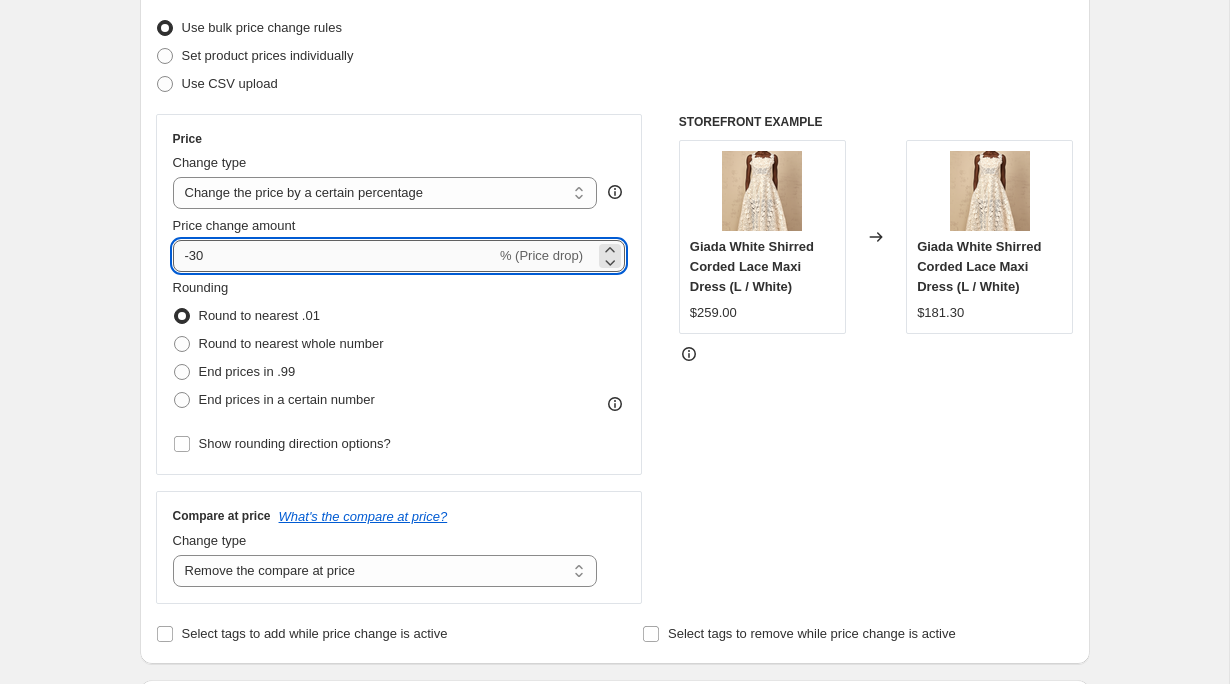 click on "-30" at bounding box center (334, 256) 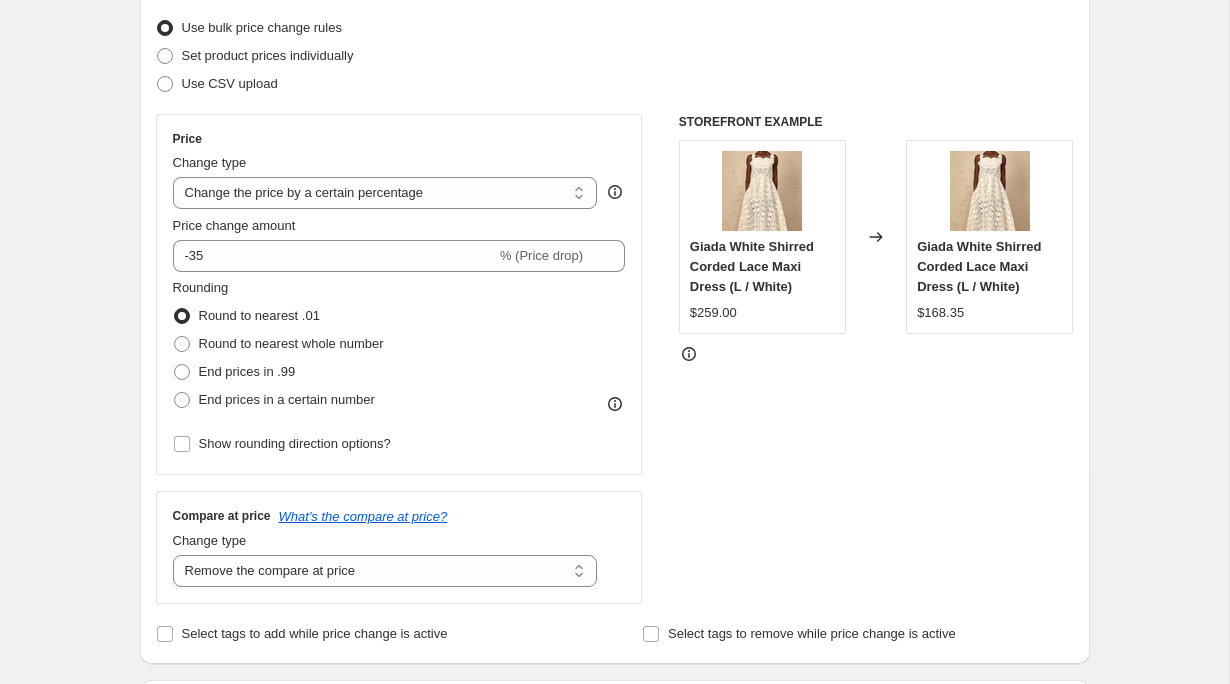 click on "STOREFRONT EXAMPLE Giada White Shirred Corded Lace Maxi Dress (L / White) $259.00 Changed to Giada White Shirred Corded Lace Maxi Dress (L / White) $168.35" at bounding box center [876, 359] 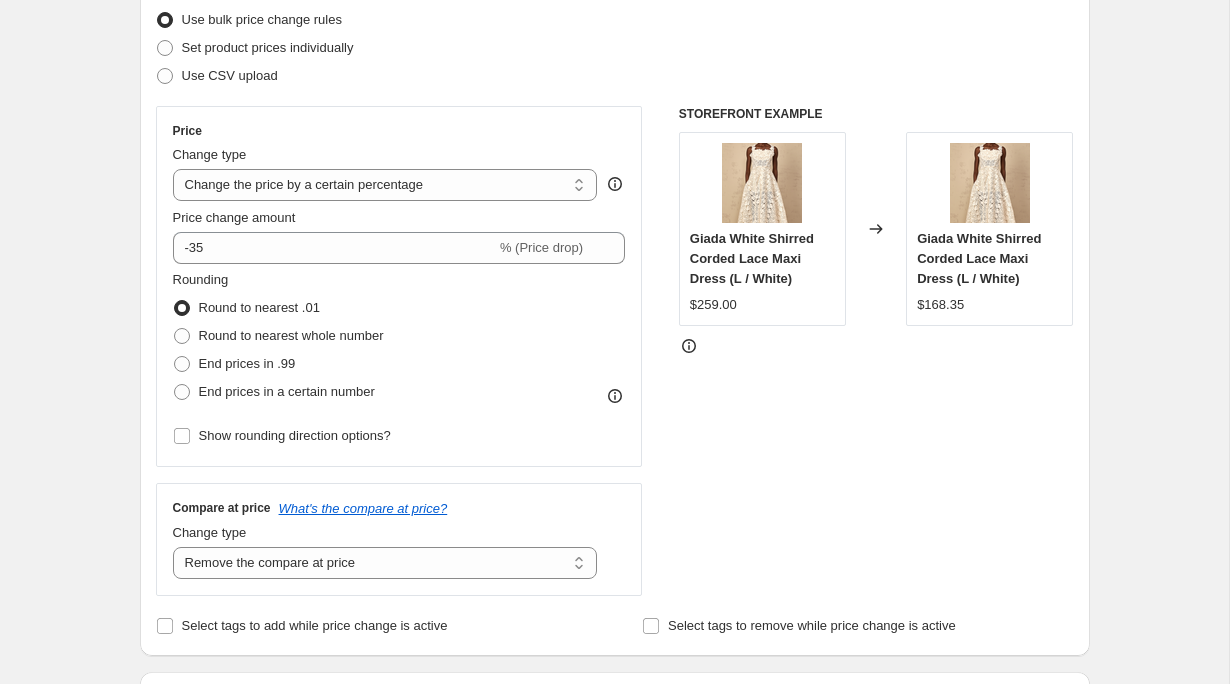 scroll, scrollTop: 260, scrollLeft: 0, axis: vertical 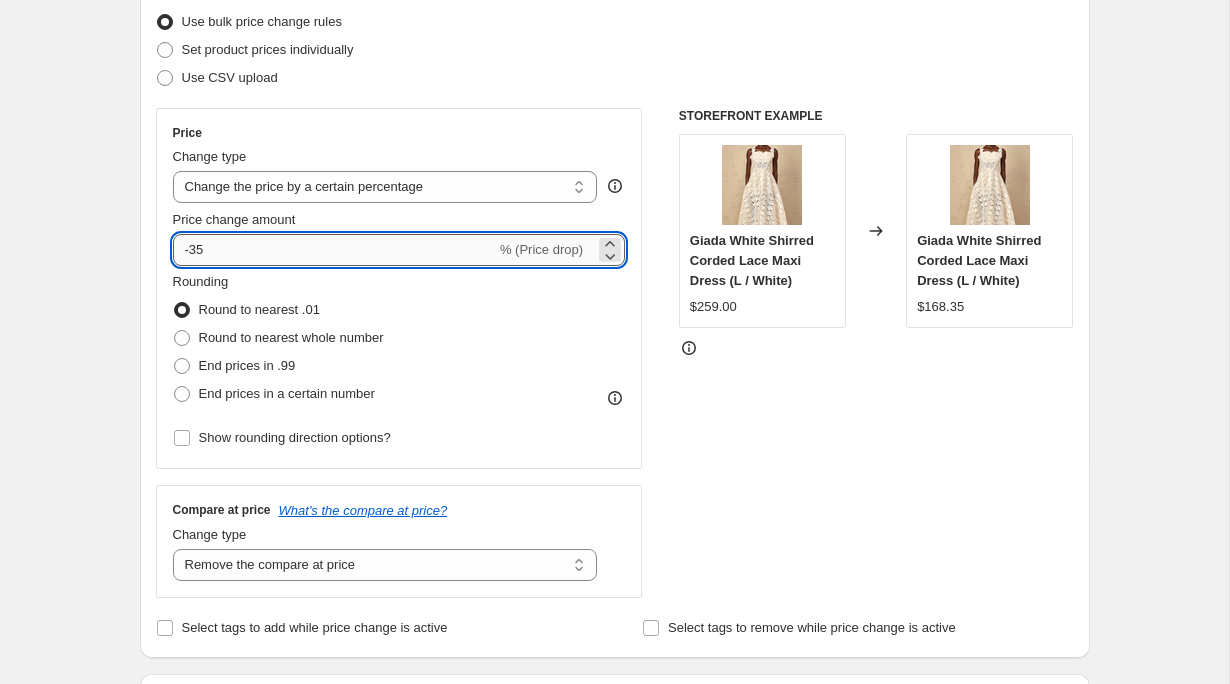 click on "-35" at bounding box center [334, 250] 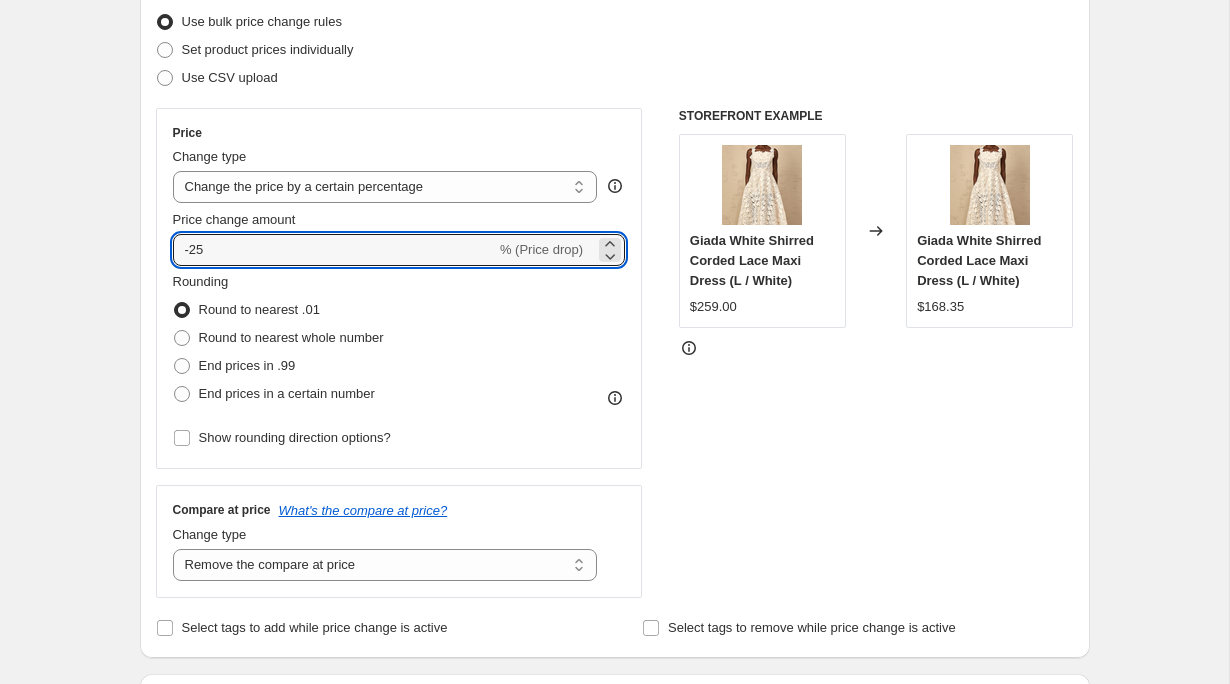 type on "-25" 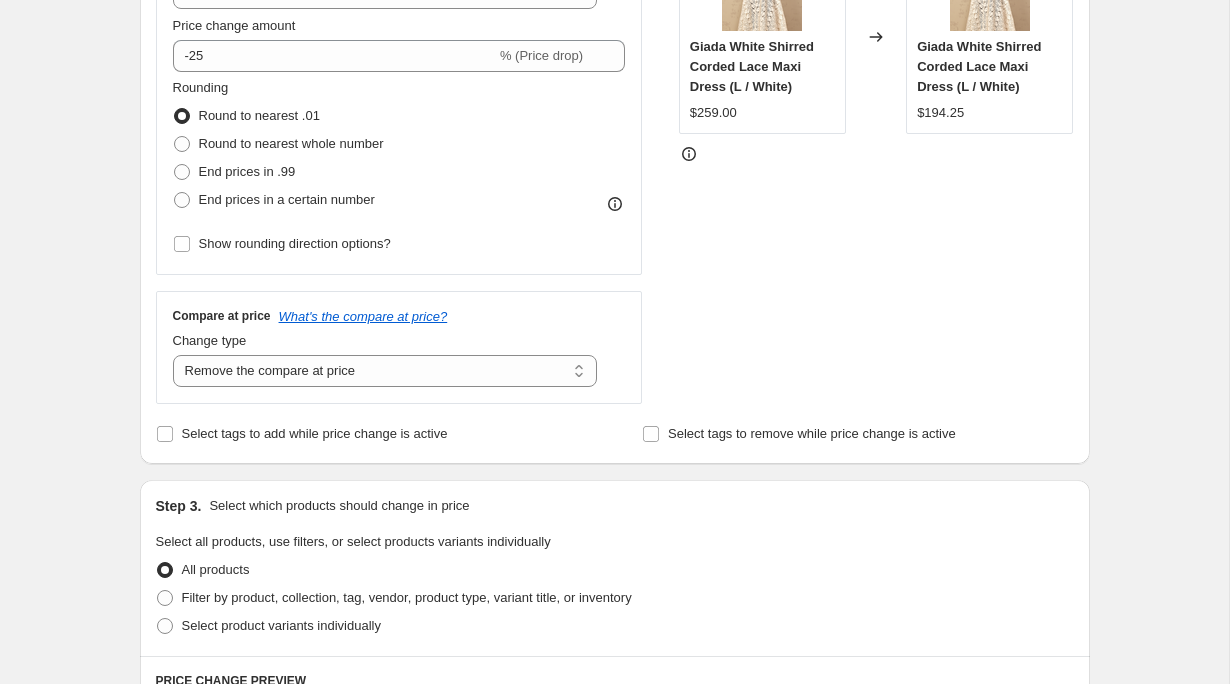 scroll, scrollTop: 449, scrollLeft: 0, axis: vertical 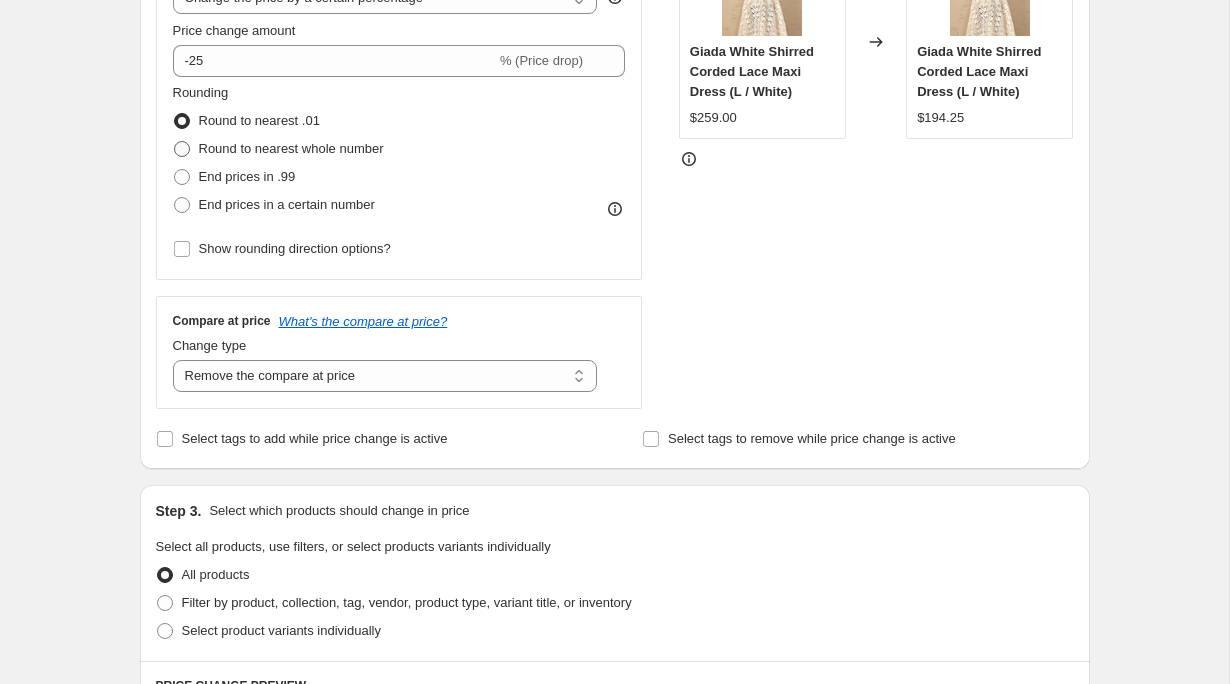 click on "Round to nearest whole number" at bounding box center (278, 149) 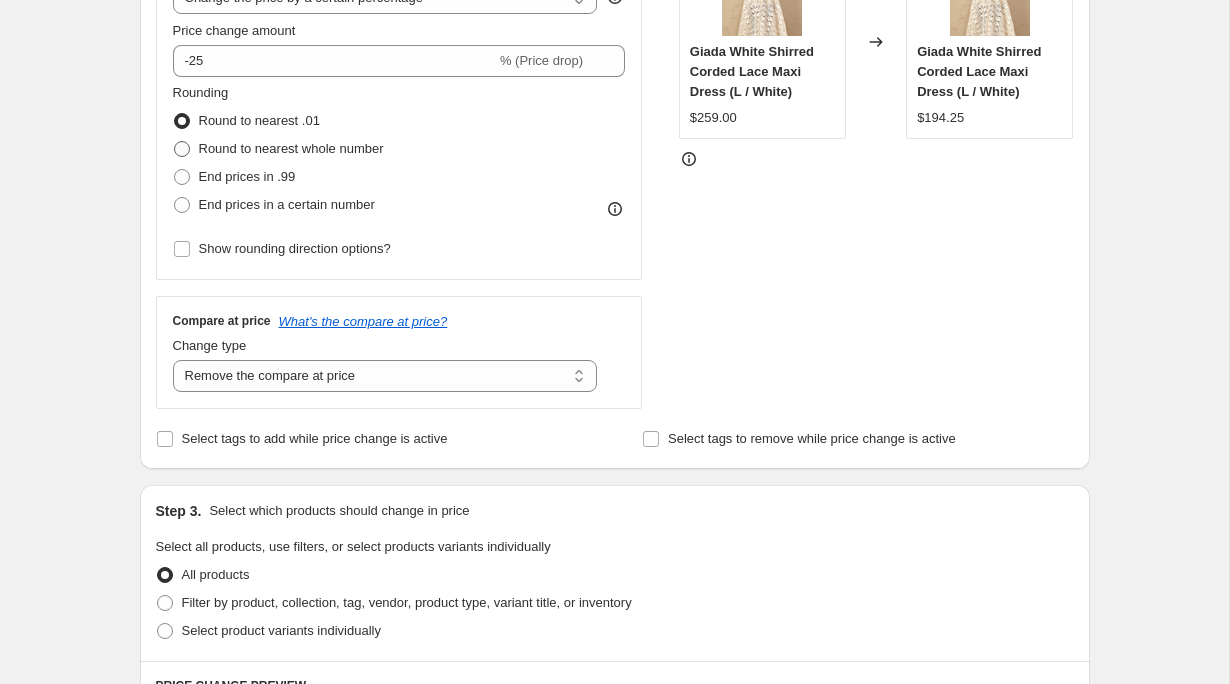 radio on "true" 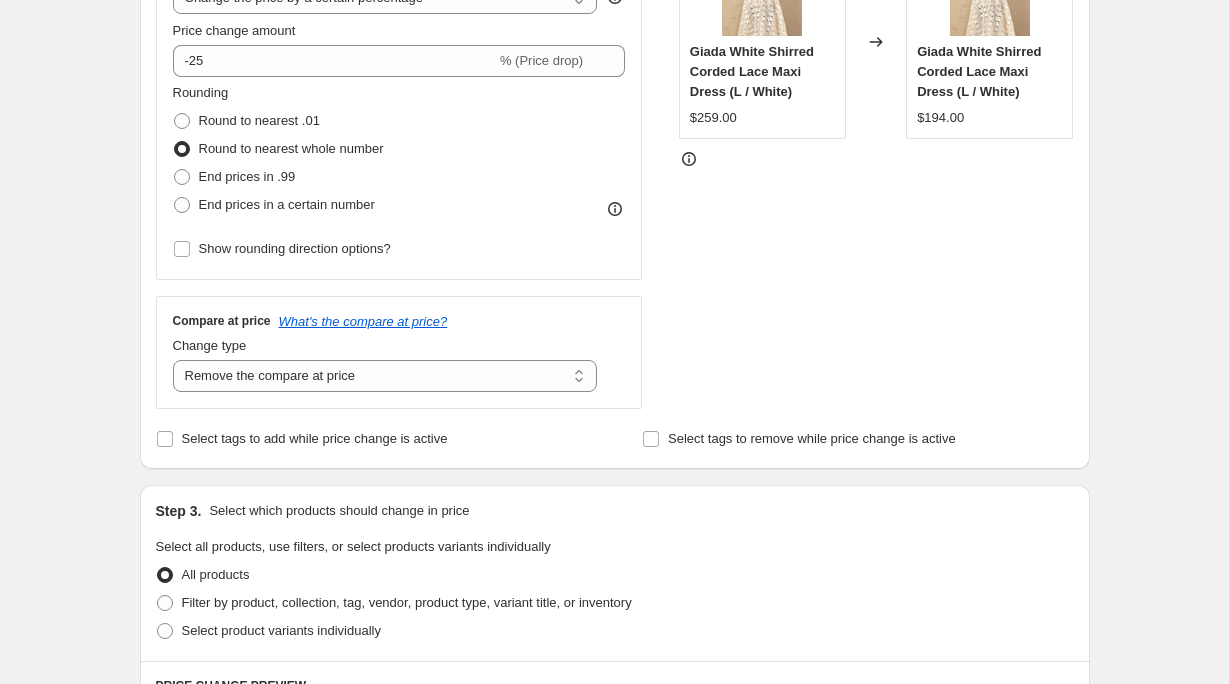 scroll, scrollTop: 1334, scrollLeft: 0, axis: vertical 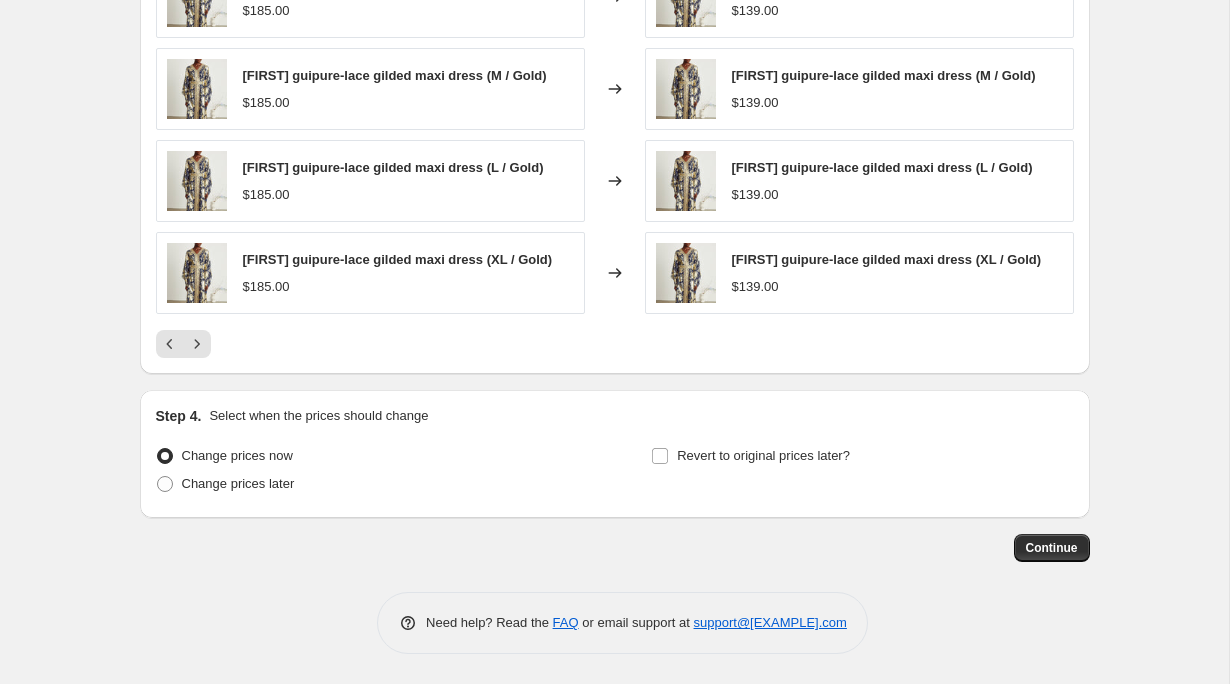 click at bounding box center (615, 344) 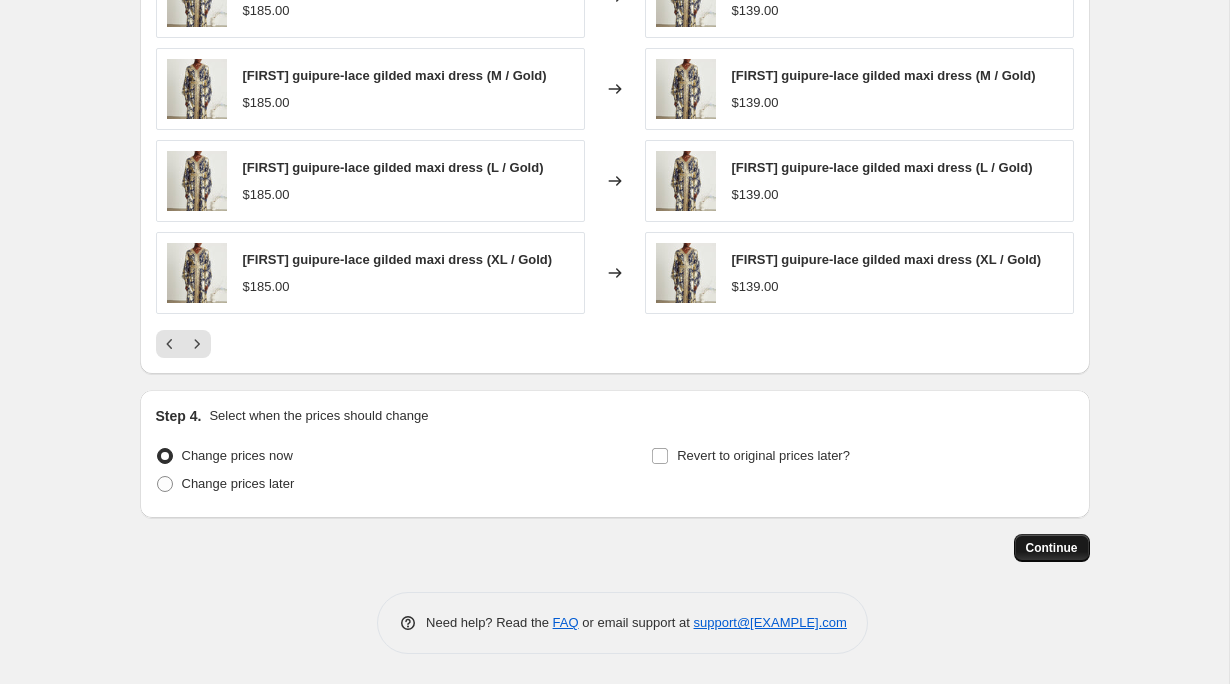 click on "Continue" at bounding box center (1052, 548) 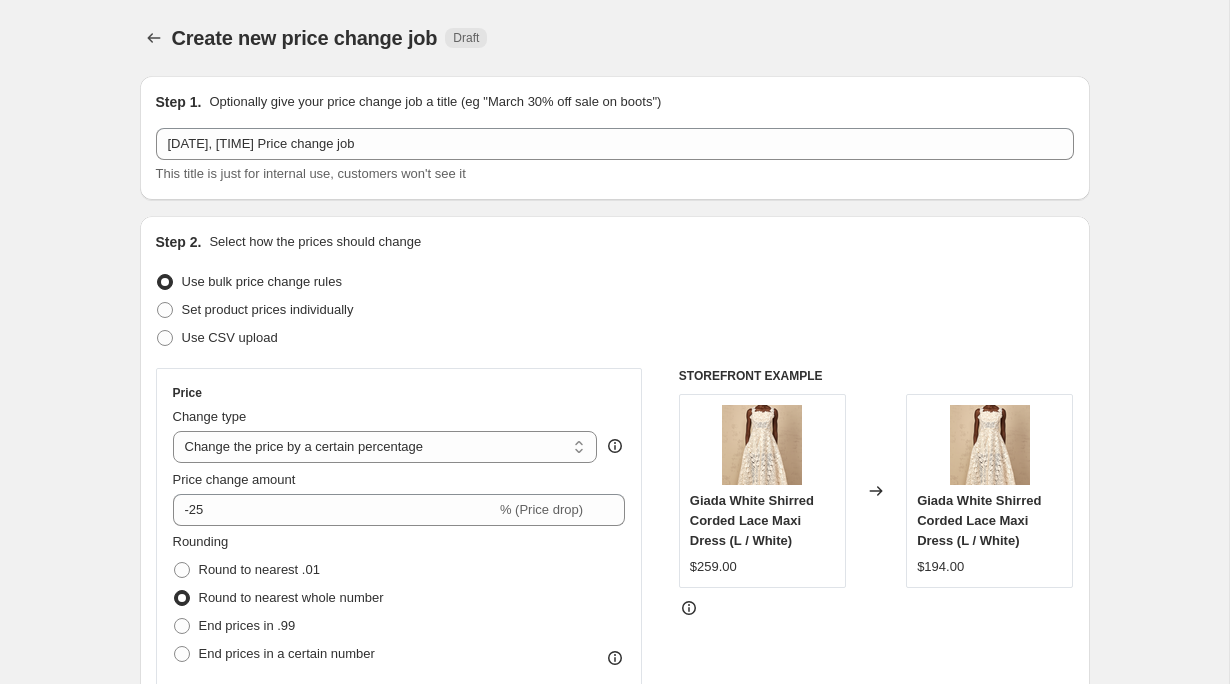 scroll, scrollTop: 1334, scrollLeft: 0, axis: vertical 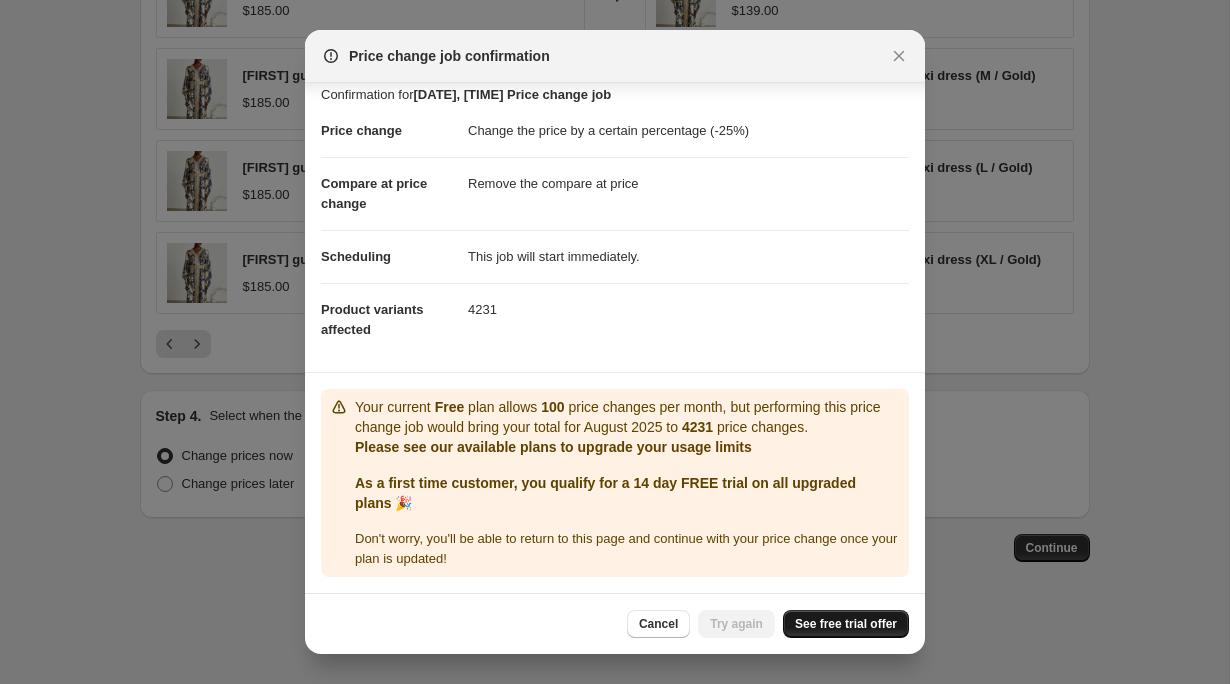 click on "See free trial offer" at bounding box center (846, 624) 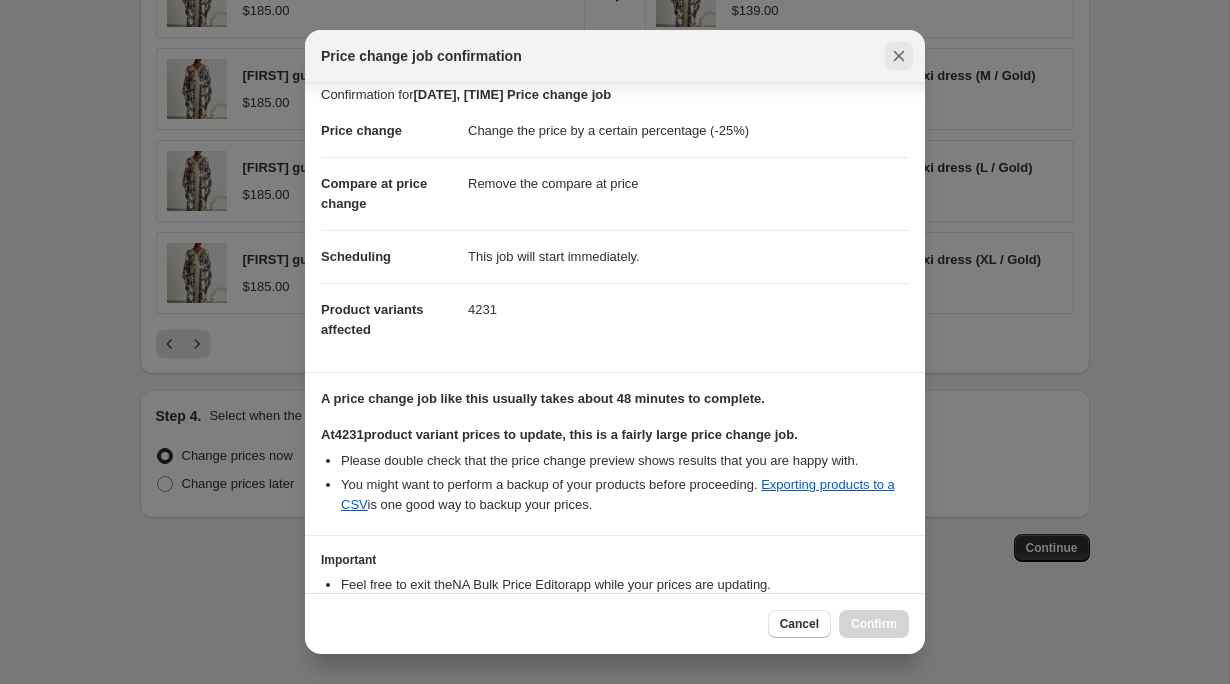 click 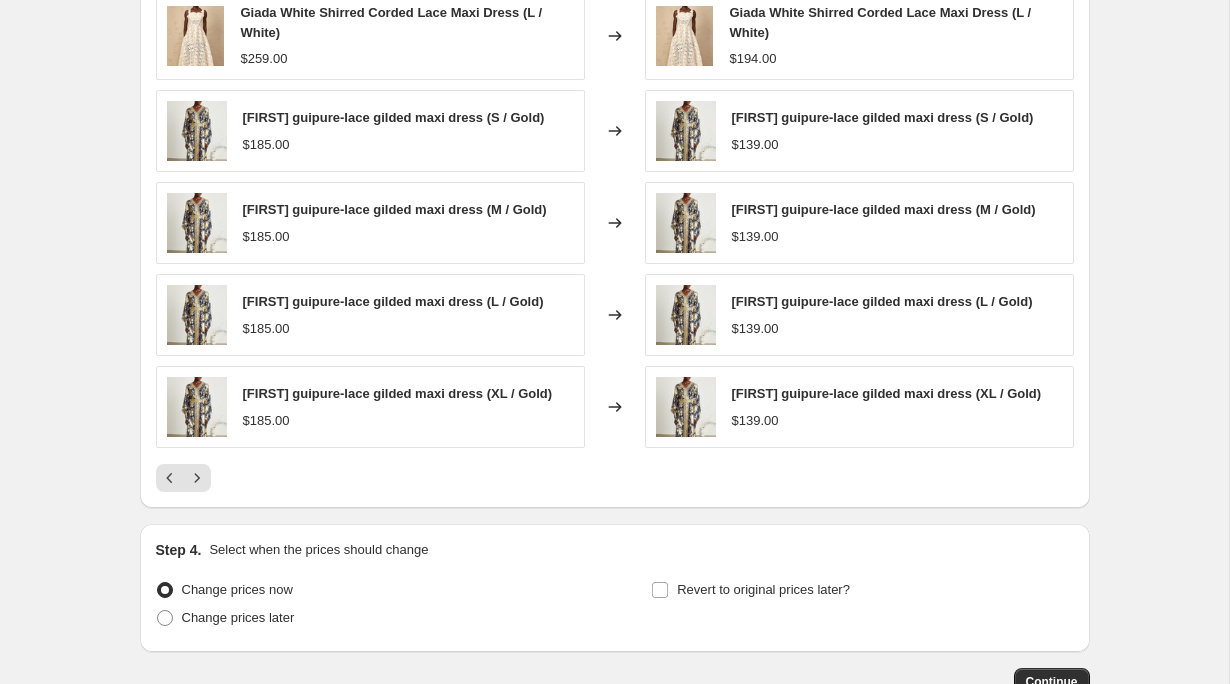 scroll, scrollTop: 1334, scrollLeft: 0, axis: vertical 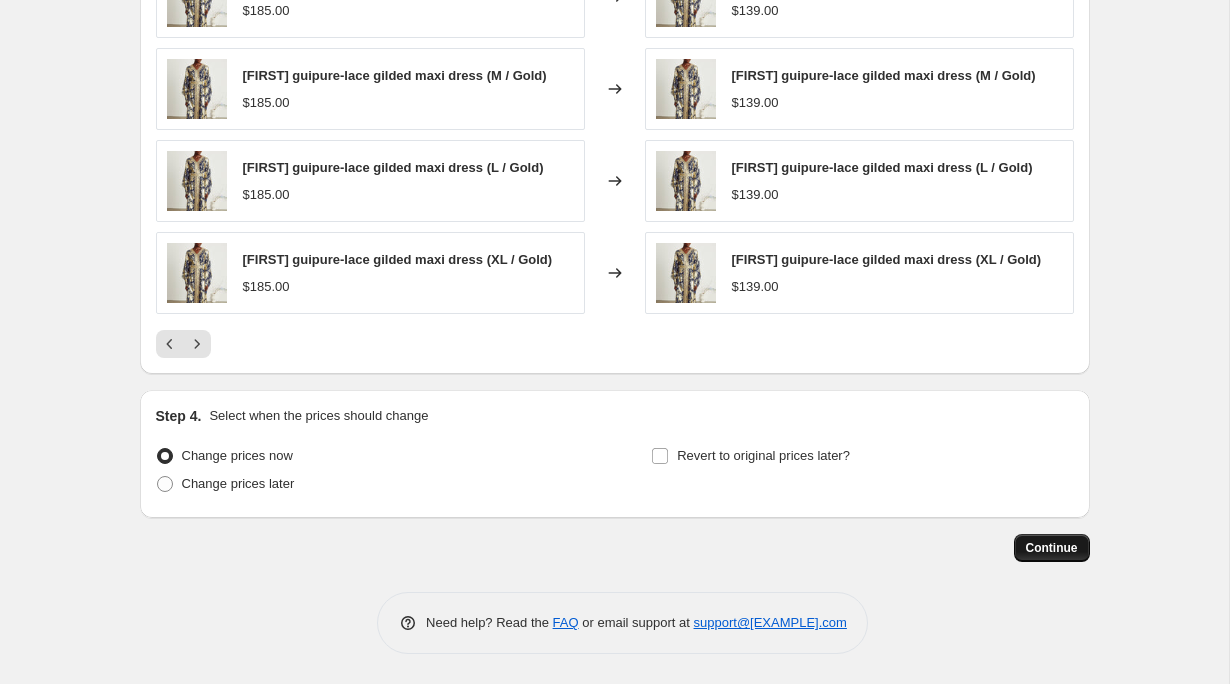 click on "Continue" at bounding box center [1052, 548] 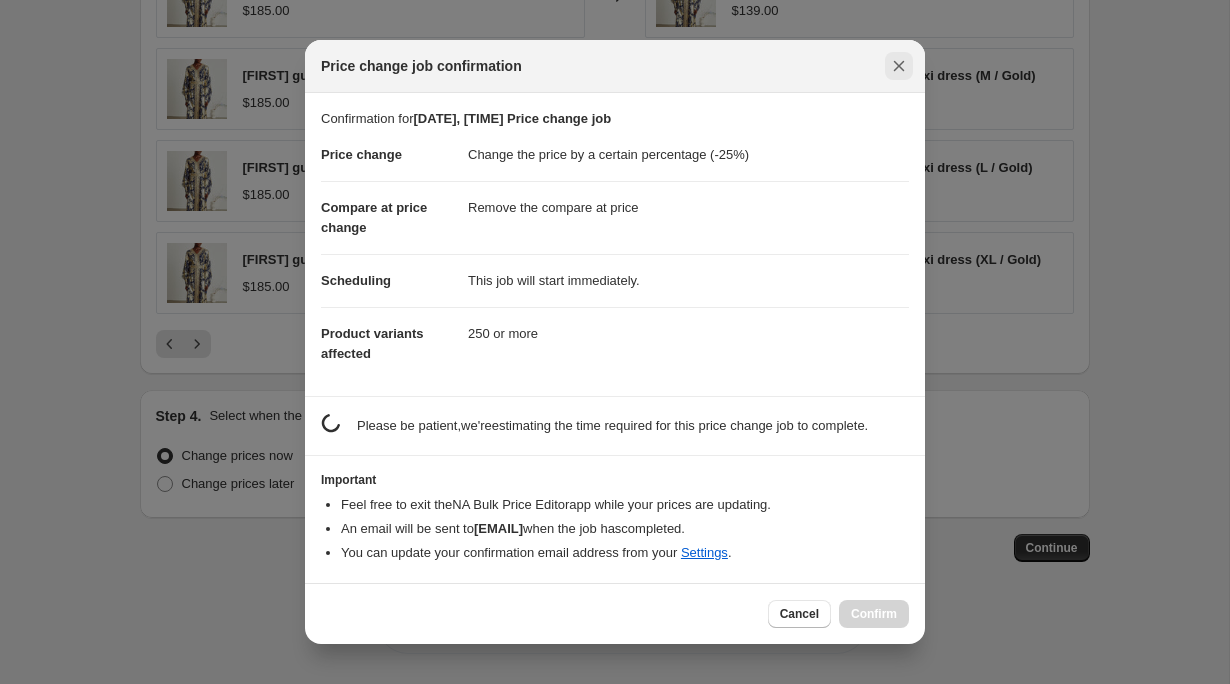 click 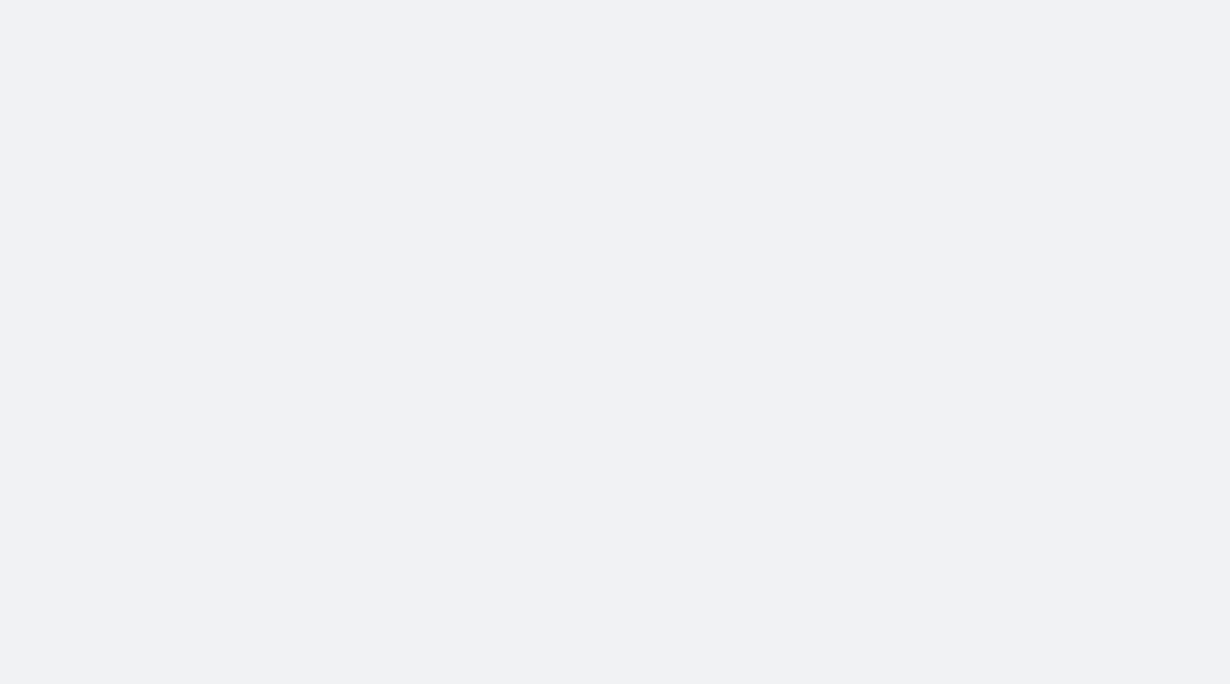 scroll, scrollTop: 0, scrollLeft: 0, axis: both 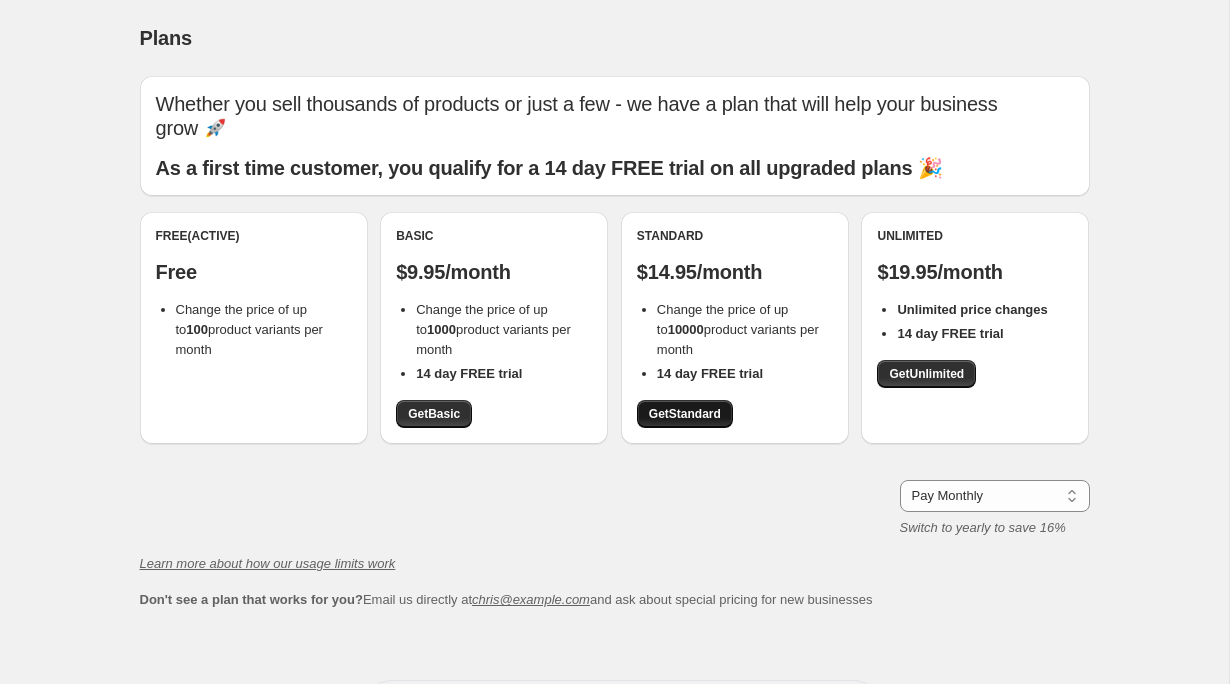 click on "Get  Standard" at bounding box center (685, 414) 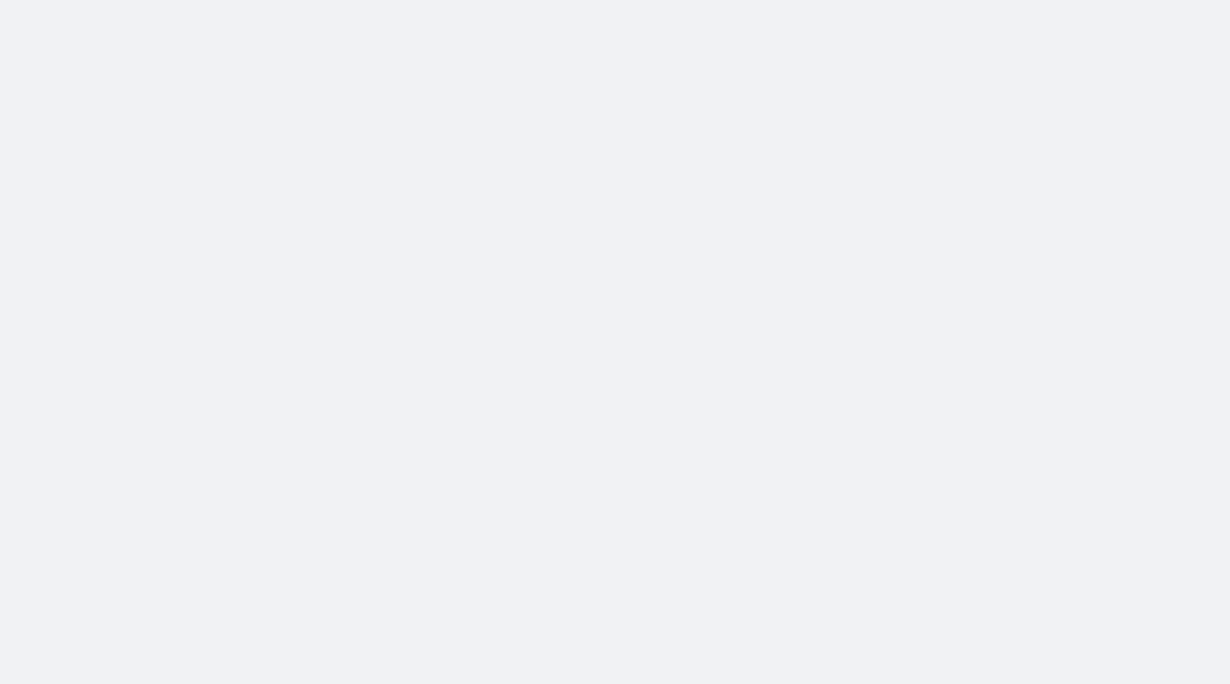 scroll, scrollTop: 0, scrollLeft: 0, axis: both 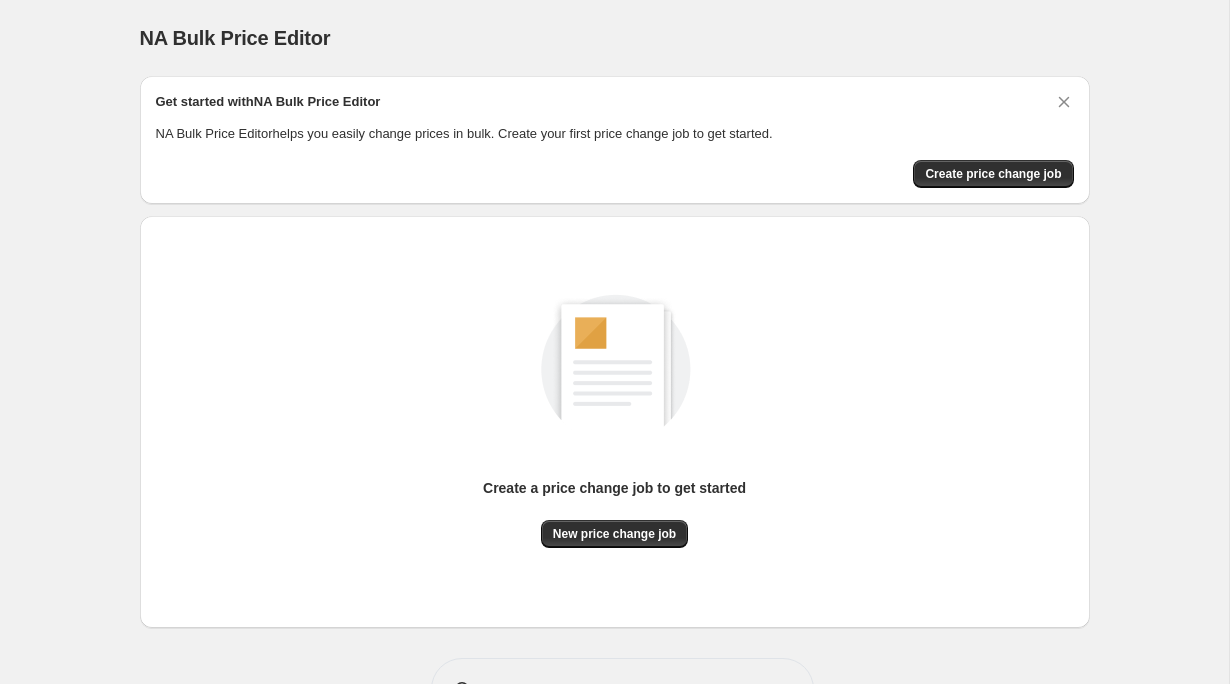 click on "NA Bulk Price Editor. This page is ready NA Bulk Price Editor" at bounding box center [615, 38] 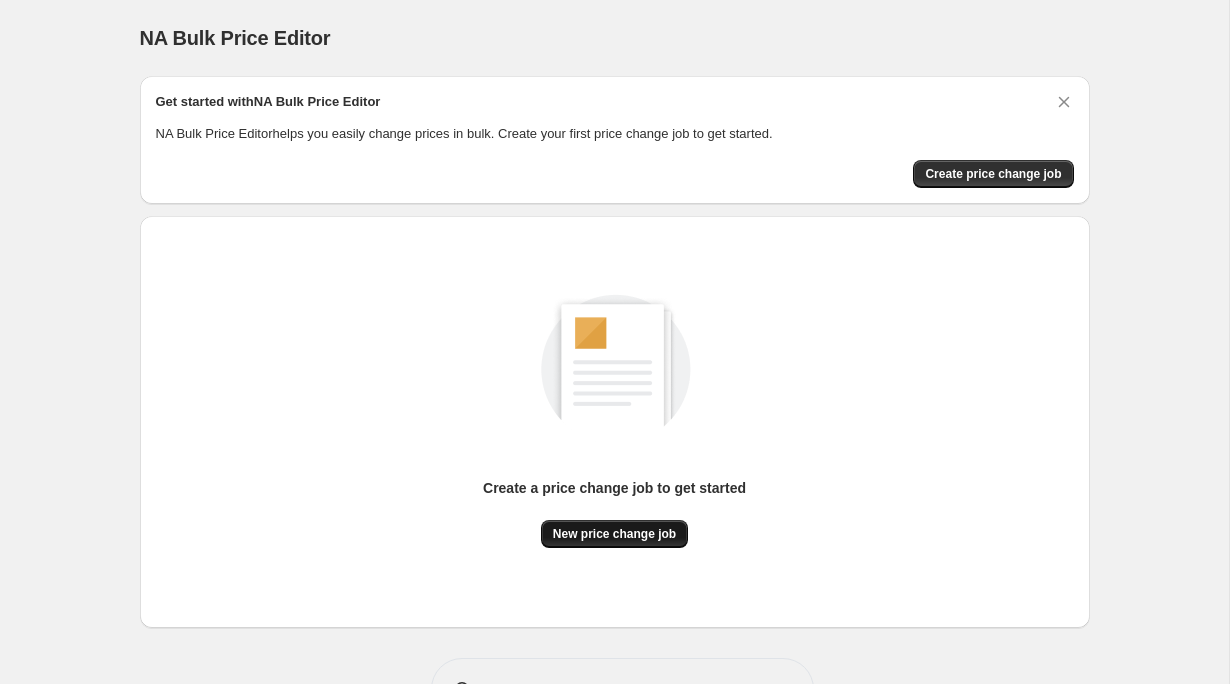 click on "New price change job" at bounding box center (614, 534) 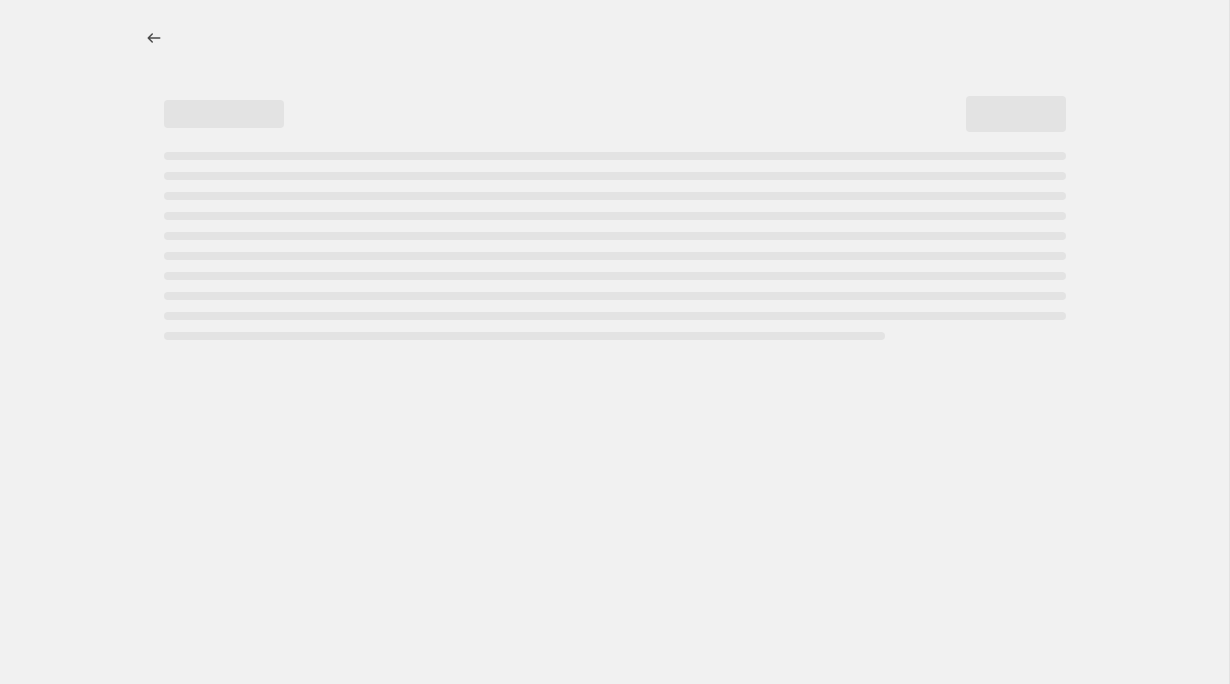 select on "percentage" 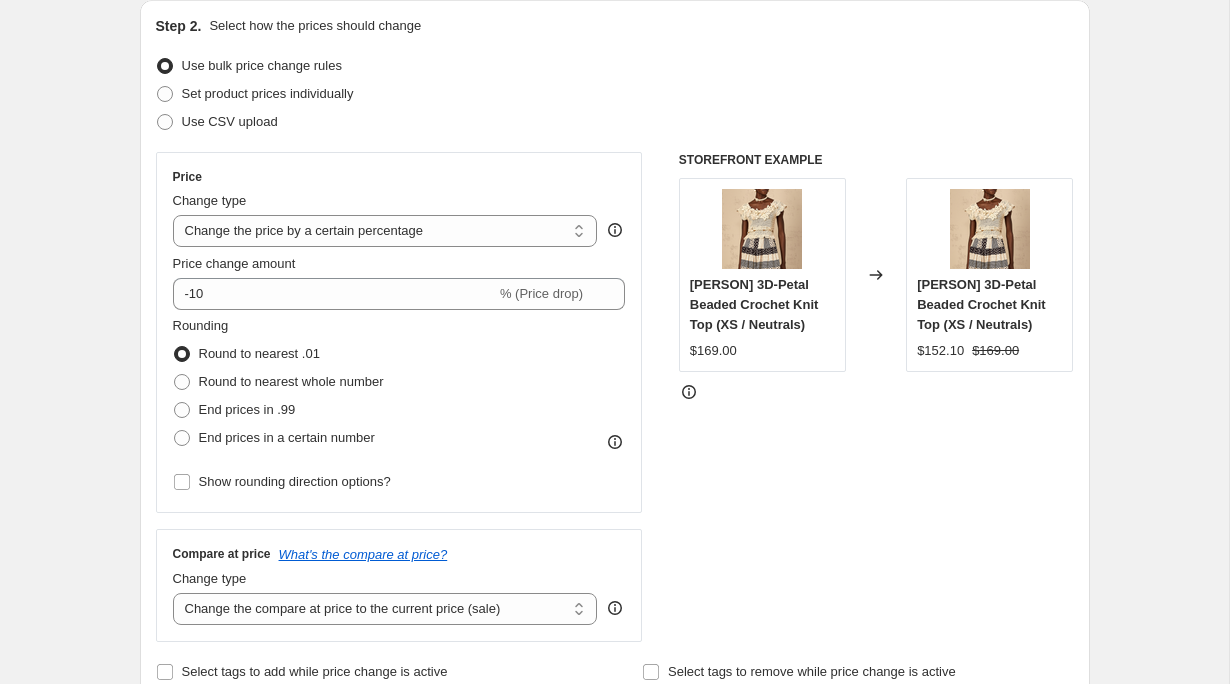 scroll, scrollTop: 211, scrollLeft: 0, axis: vertical 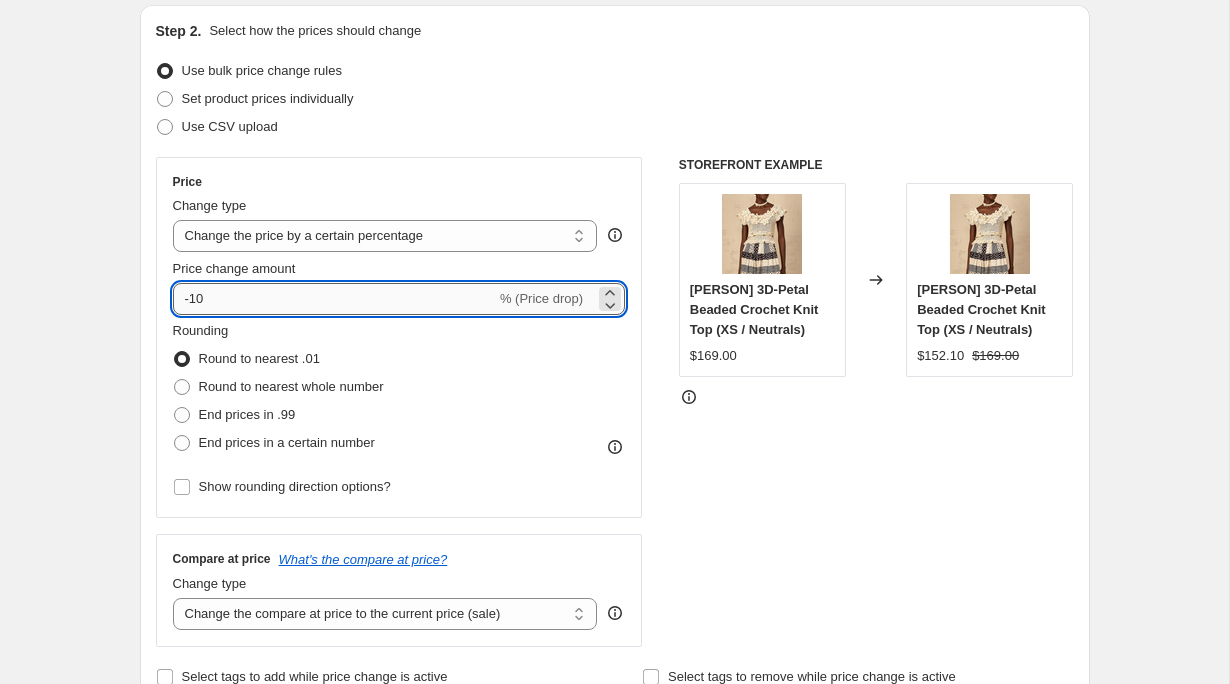 click on "-10" at bounding box center [334, 299] 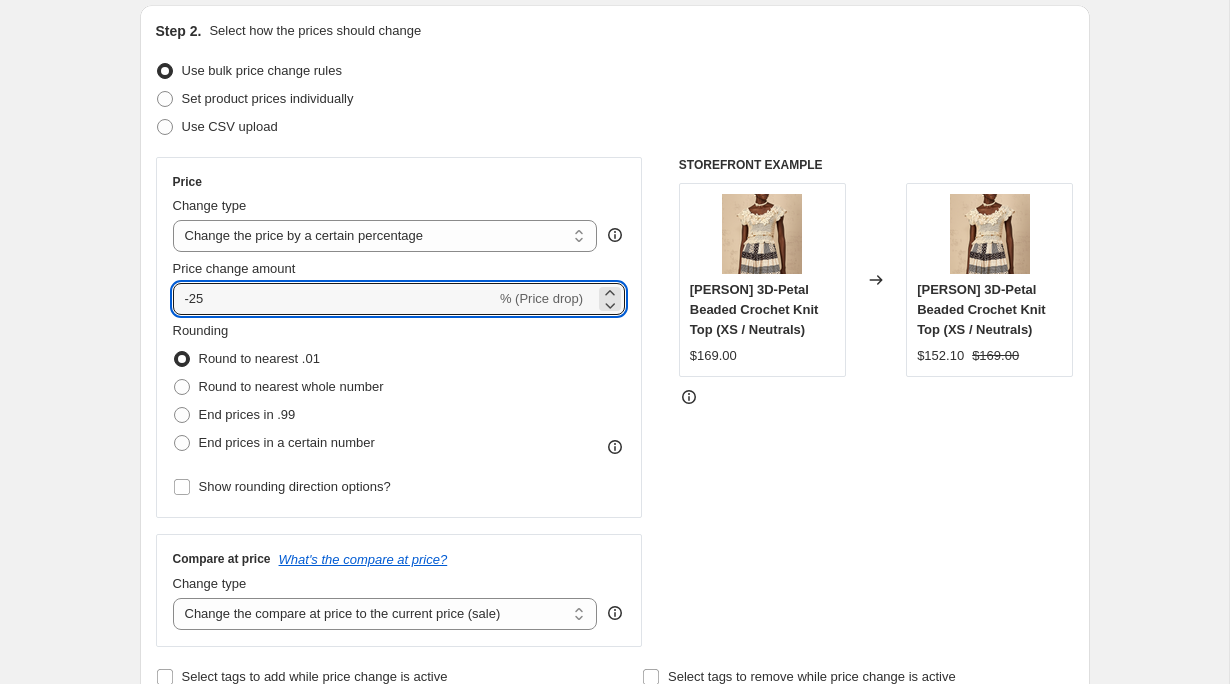 type on "-25" 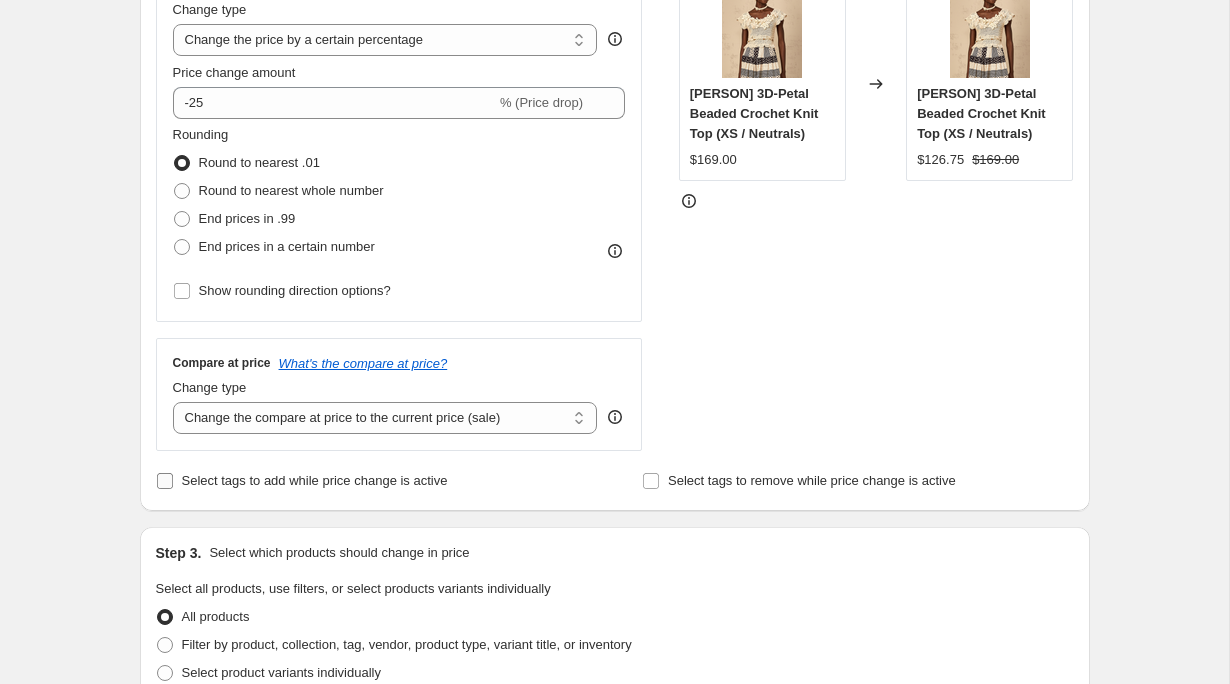 scroll, scrollTop: 399, scrollLeft: 0, axis: vertical 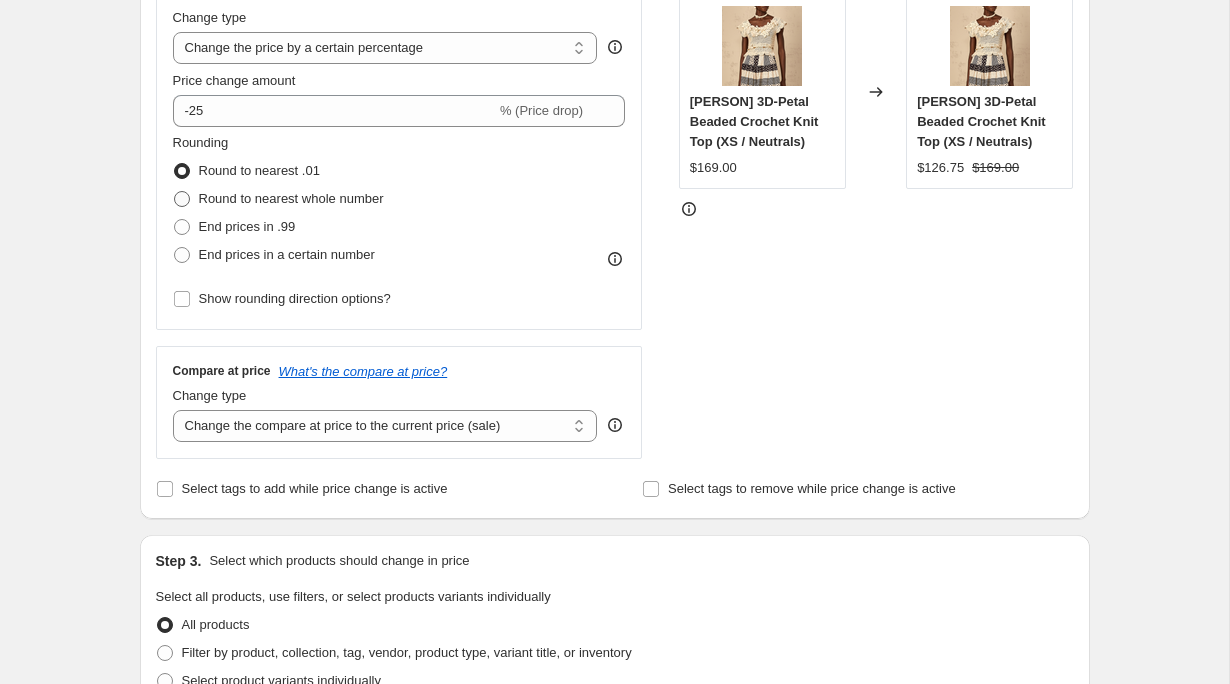 click on "Round to nearest whole number" at bounding box center (291, 198) 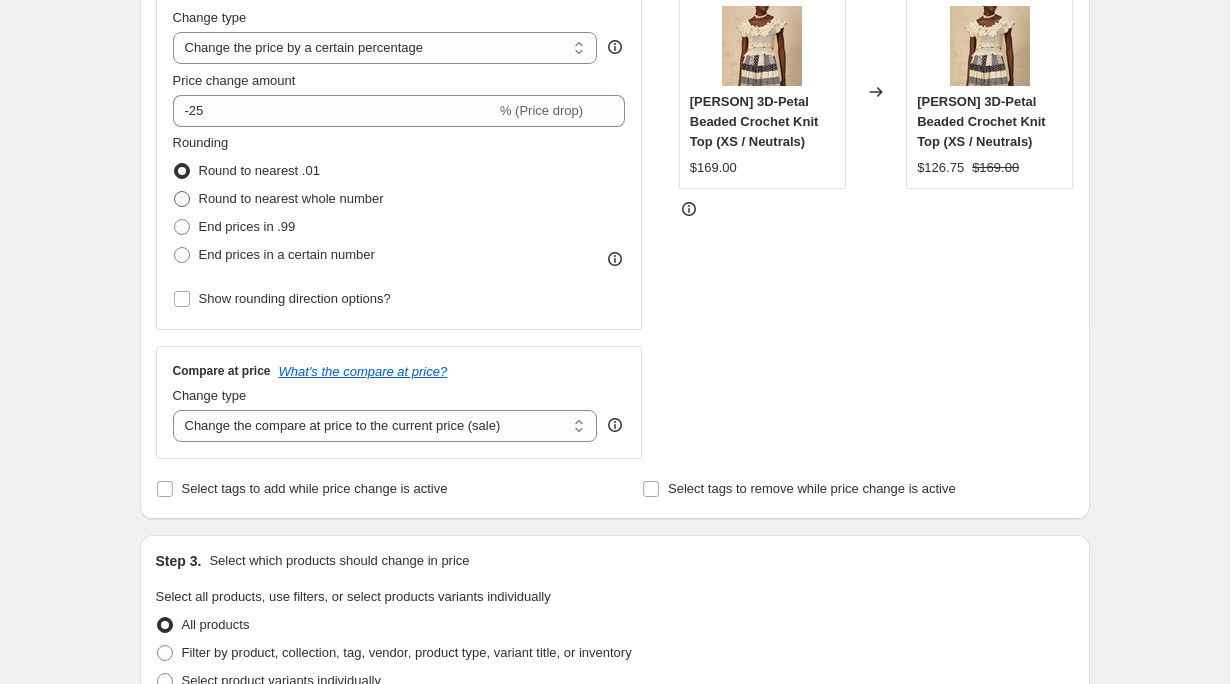 radio on "true" 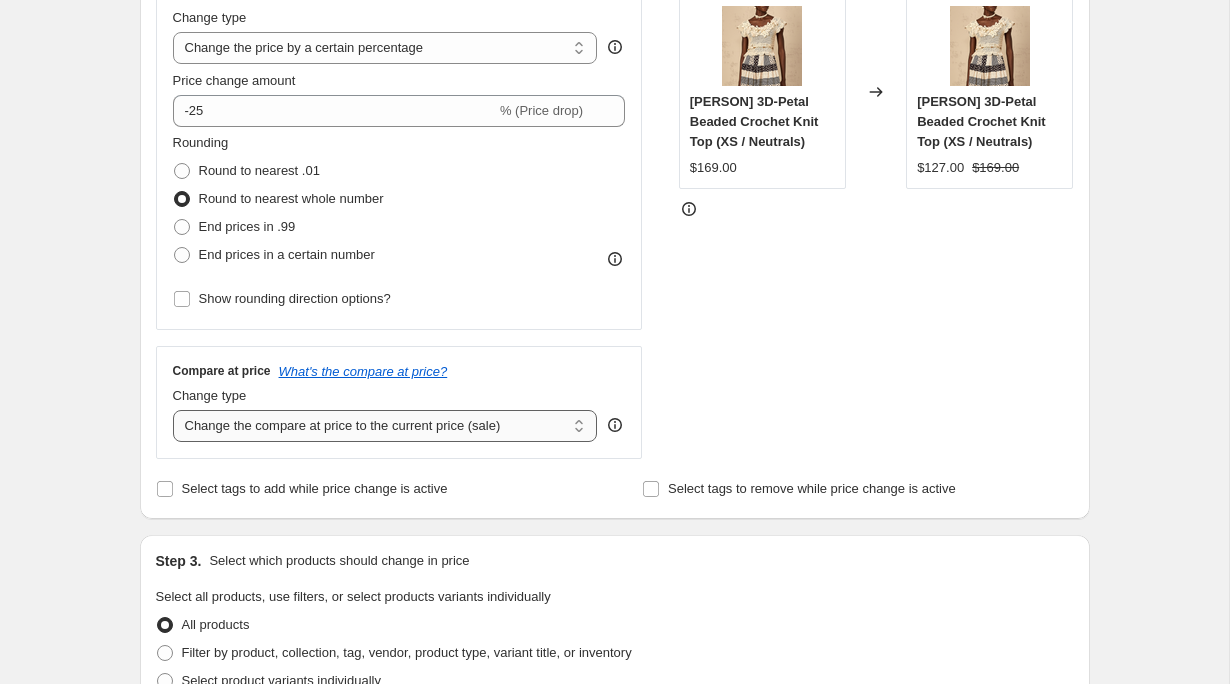 click on "Change the compare at price to the current price (sale) Change the compare at price to a certain amount Change the compare at price by a certain amount Change the compare at price by a certain percentage Change the compare at price by a certain amount relative to the actual price Change the compare at price by a certain percentage relative to the actual price Don't change the compare at price Remove the compare at price" at bounding box center (385, 426) 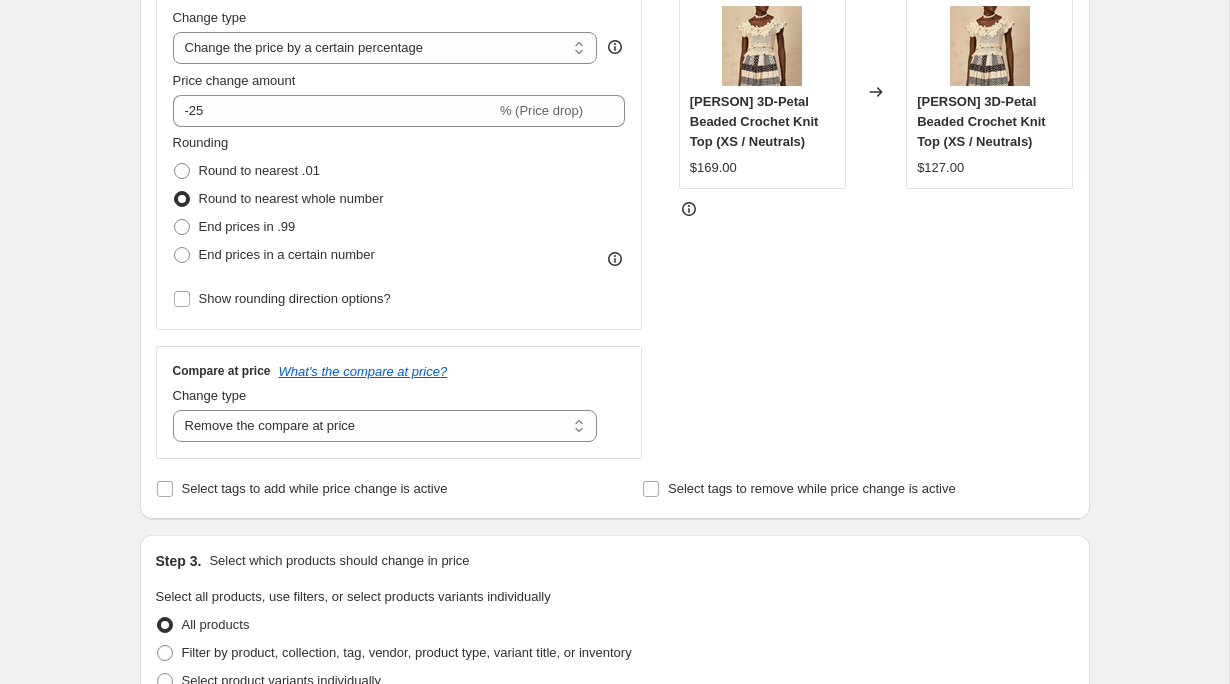 click on "STOREFRONT EXAMPLE Hélène 3D-Petal Beaded Crochet Knit Top (XS / Neutrals) $169.00 Changed to Hélène 3D-Petal Beaded Crochet Knit Top (XS / Neutrals) $127.00" at bounding box center [876, 214] 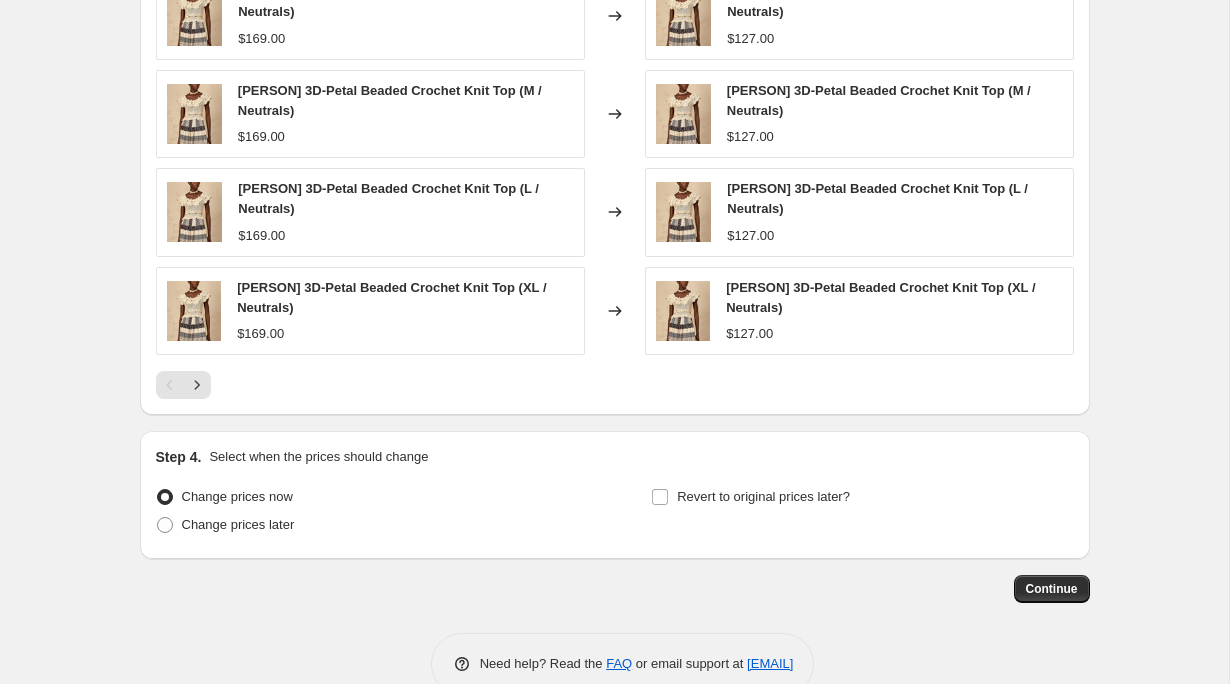 scroll, scrollTop: 1347, scrollLeft: 0, axis: vertical 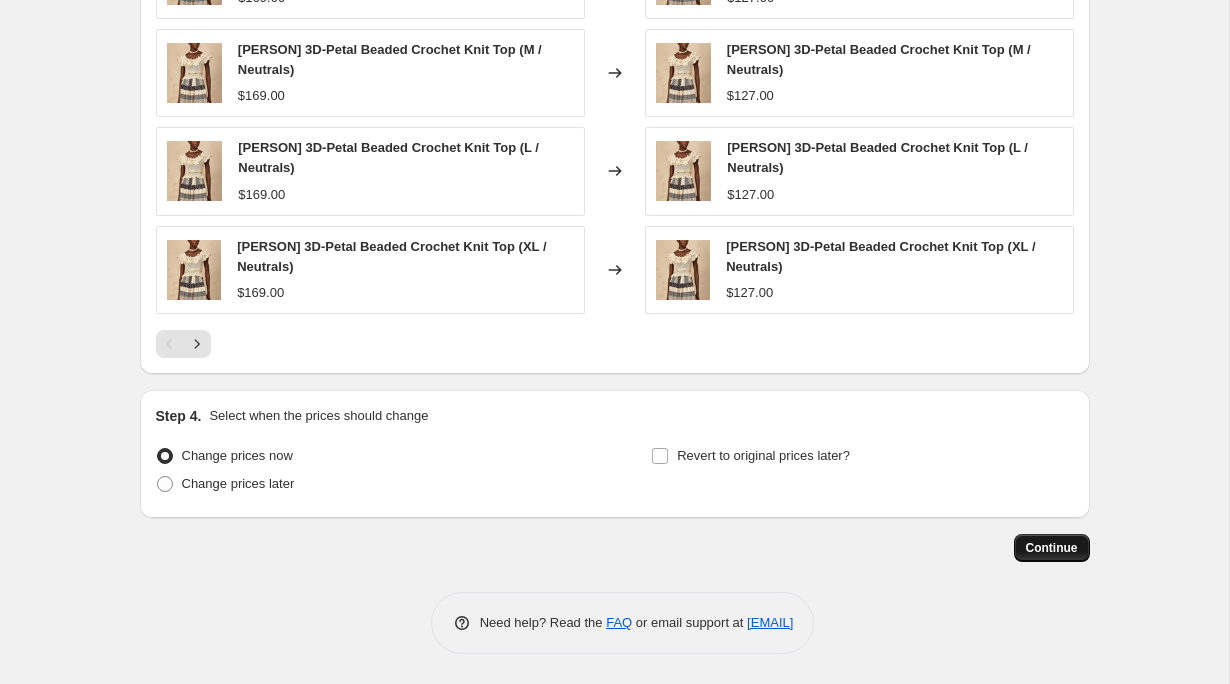 click on "Continue" at bounding box center (1052, 548) 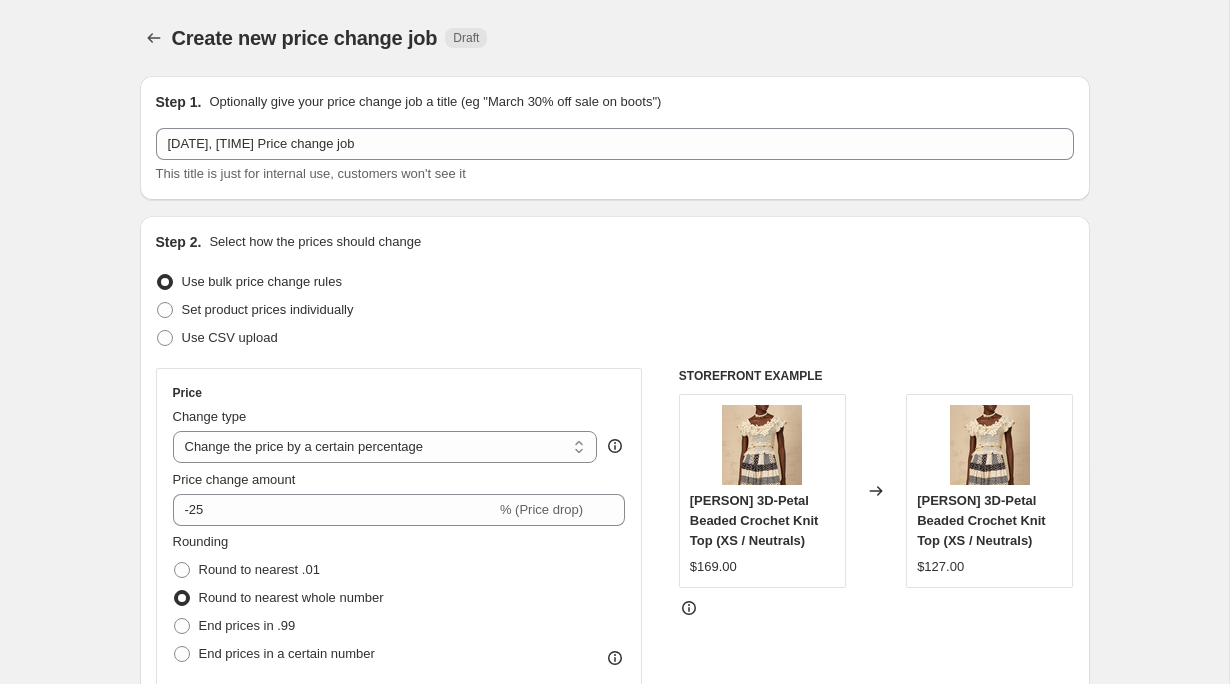 scroll, scrollTop: 1347, scrollLeft: 0, axis: vertical 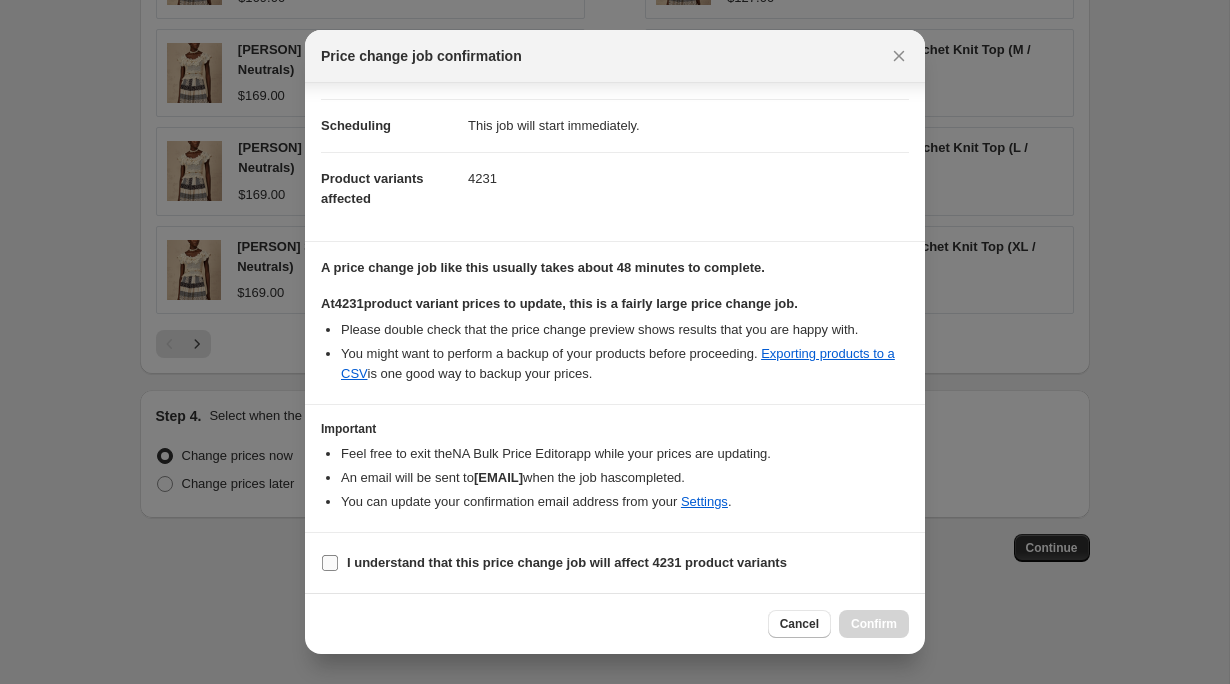 click on "I understand that this price change job will affect 4231 product variants" at bounding box center [567, 562] 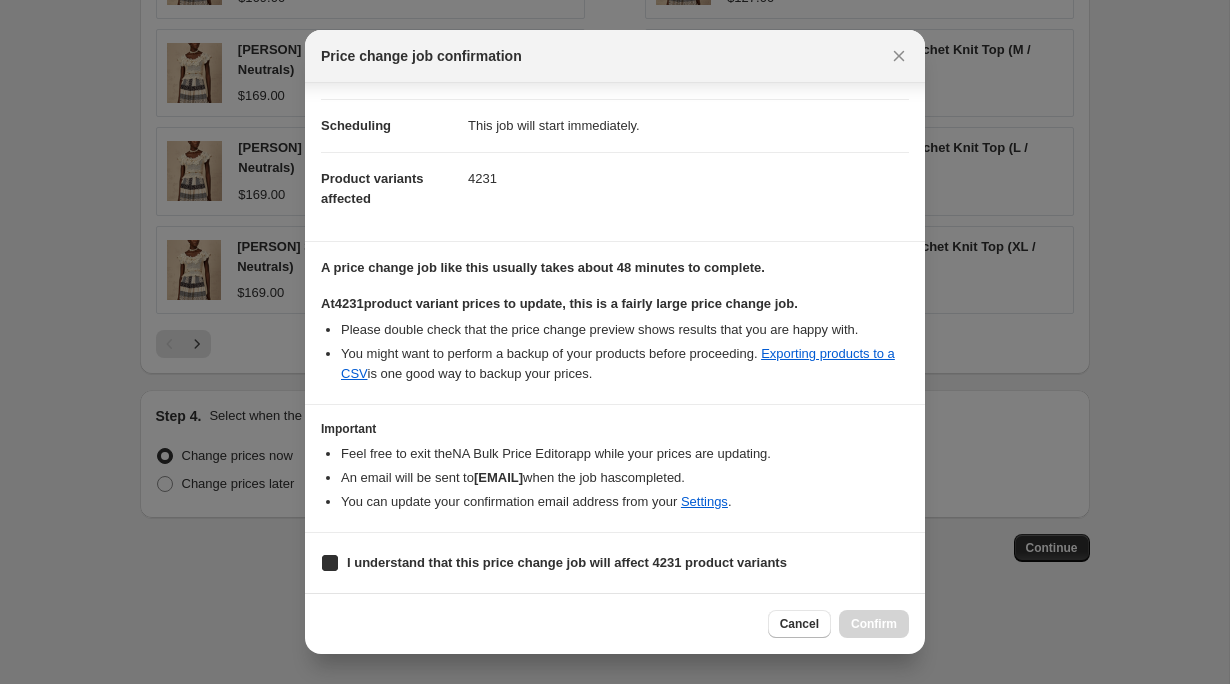 checkbox on "true" 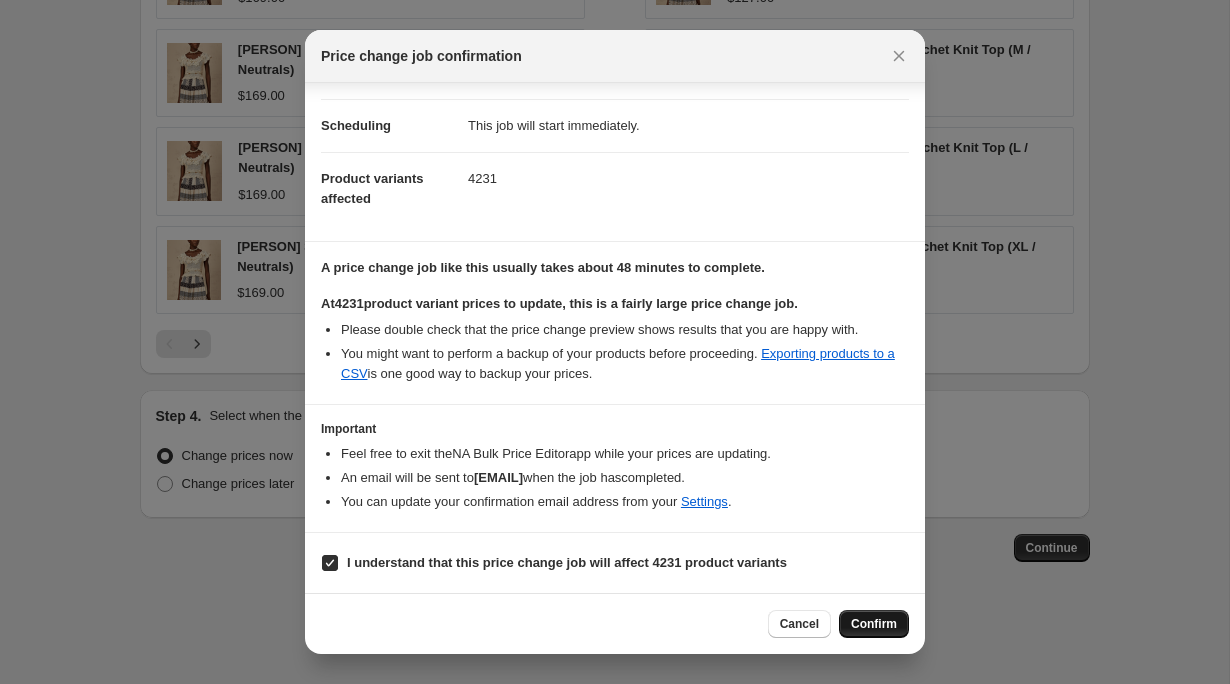 click on "Confirm" at bounding box center [874, 624] 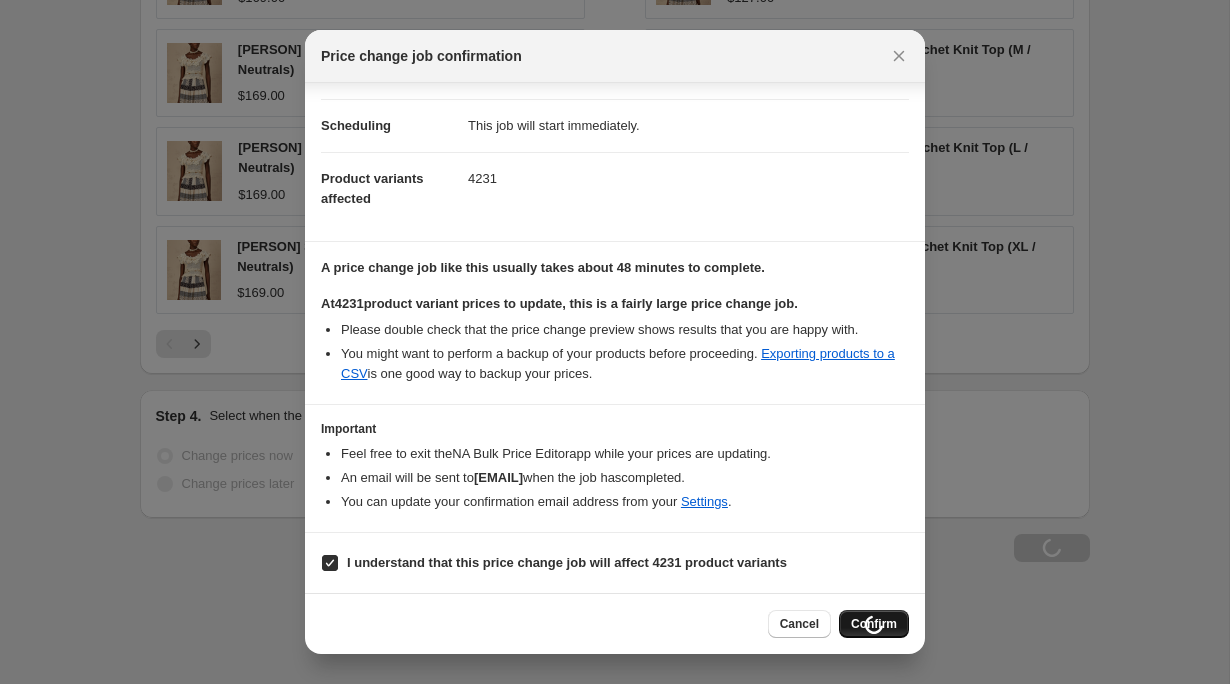 scroll, scrollTop: 1415, scrollLeft: 0, axis: vertical 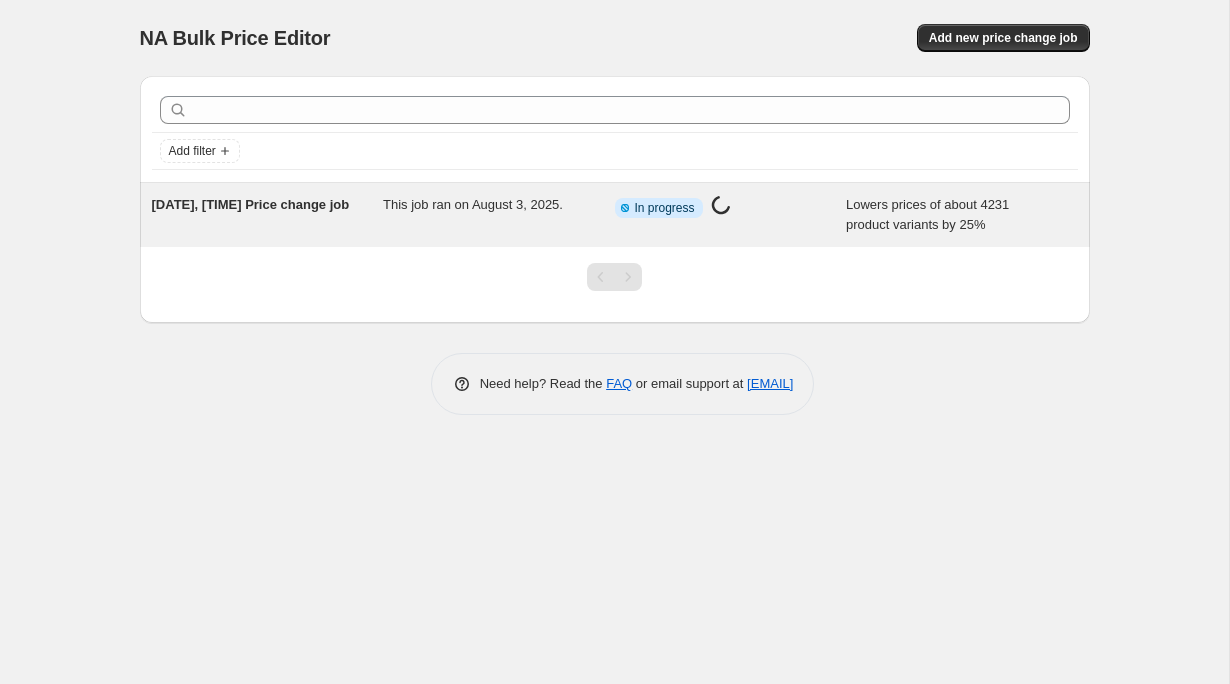 click on "[DATE], [TIME] Price change job" at bounding box center [268, 215] 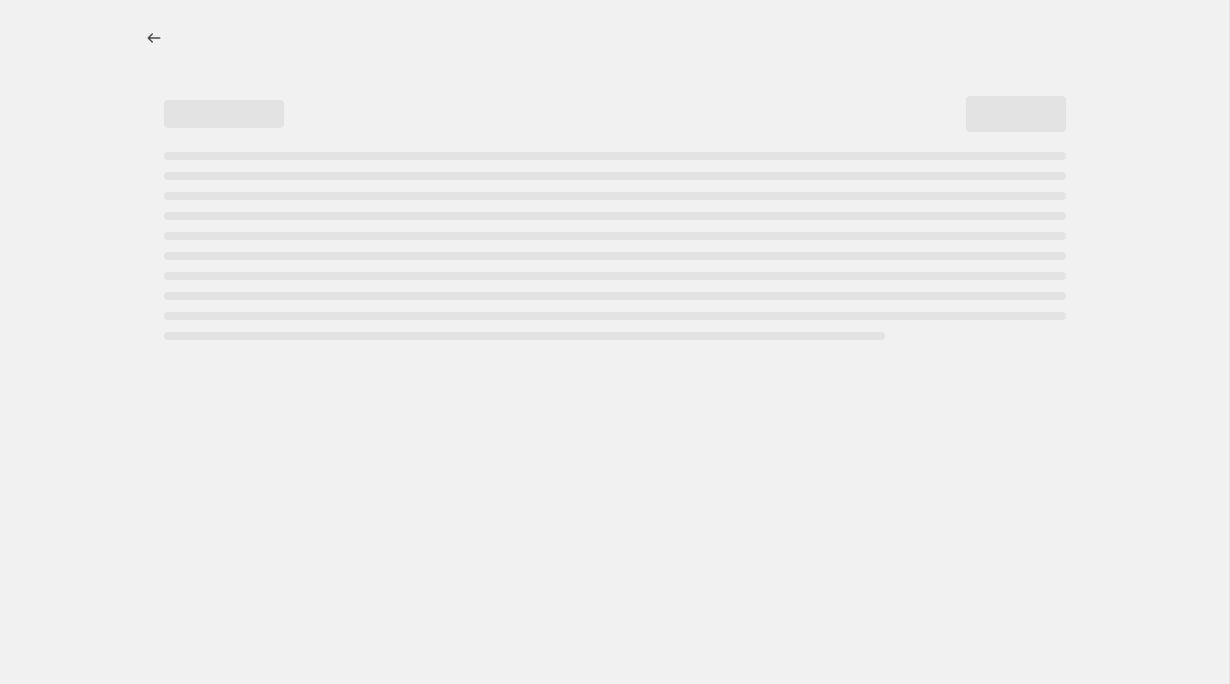 select on "percentage" 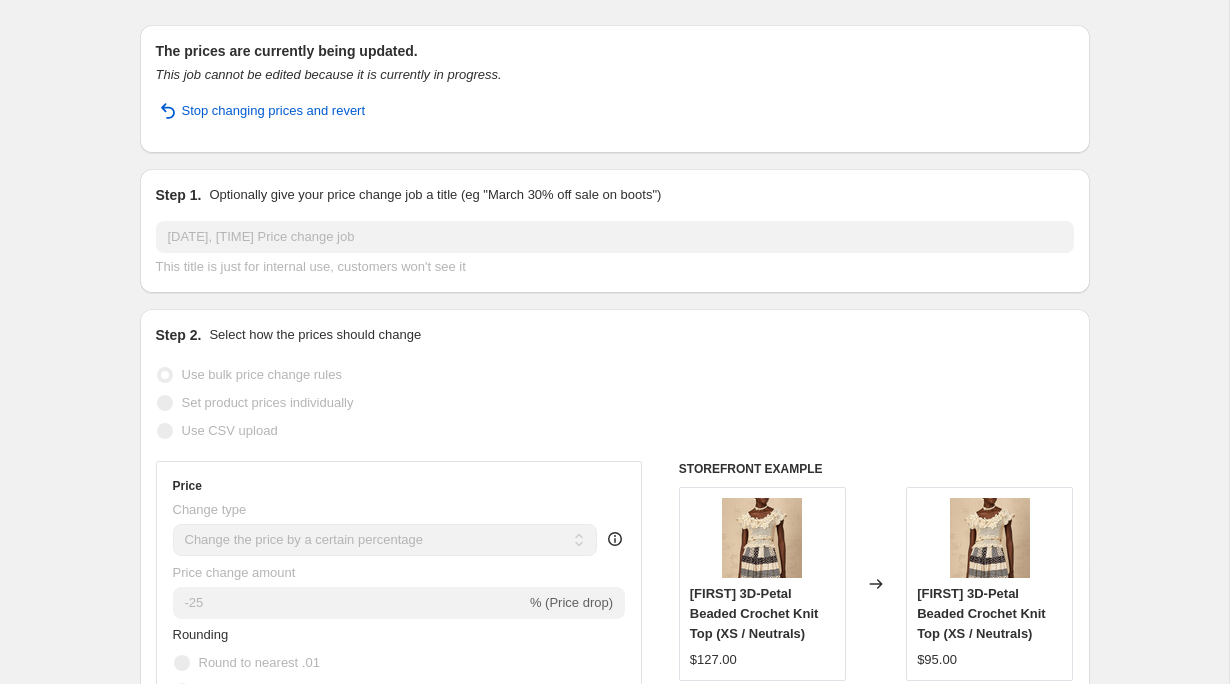 scroll, scrollTop: 15, scrollLeft: 0, axis: vertical 